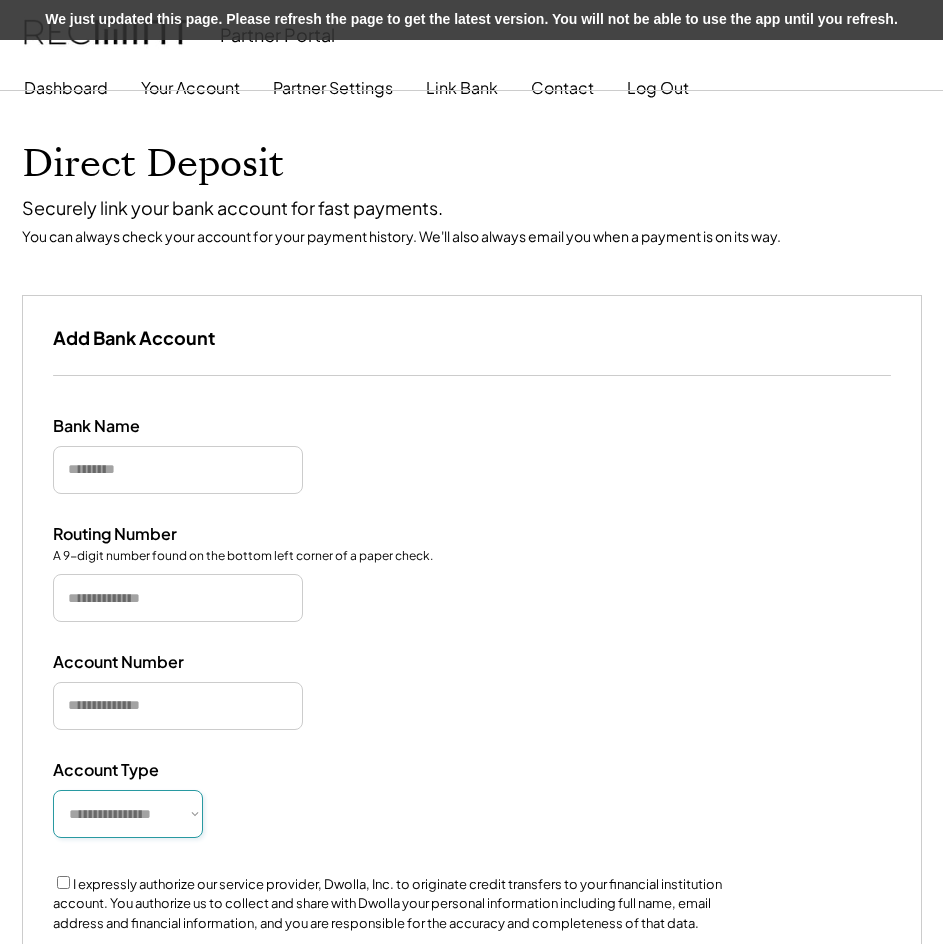 scroll, scrollTop: 46, scrollLeft: 0, axis: vertical 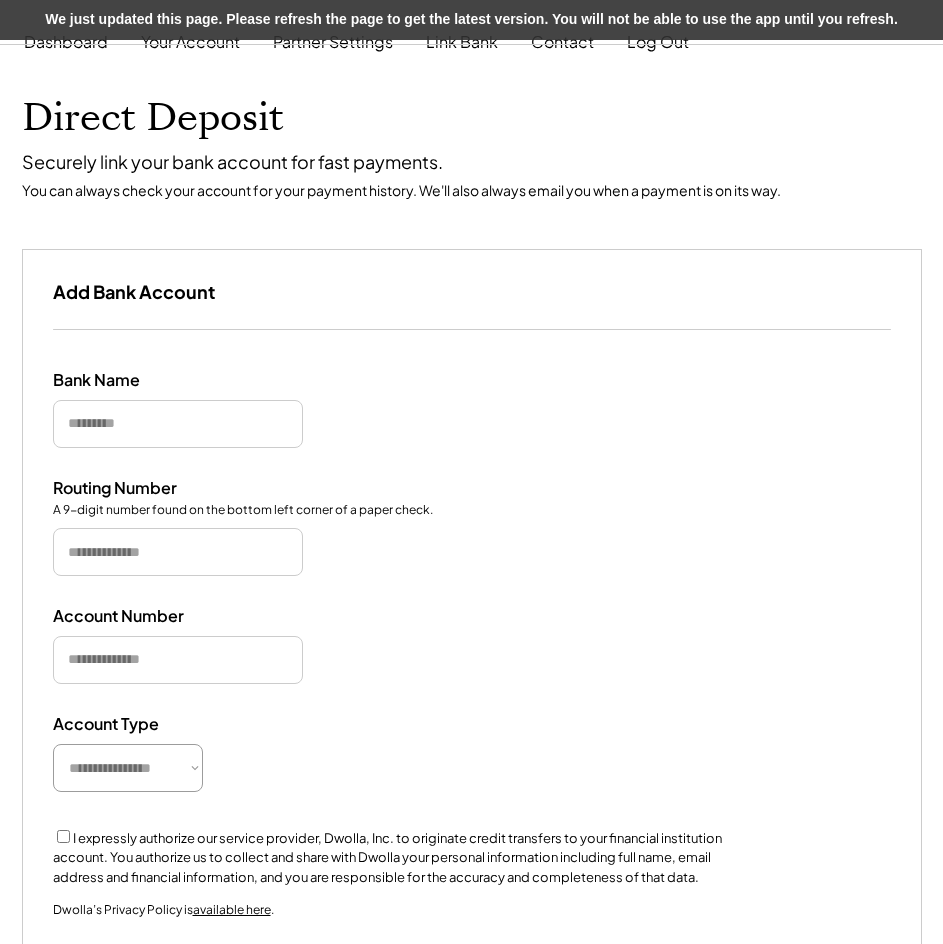 click at bounding box center [178, 424] 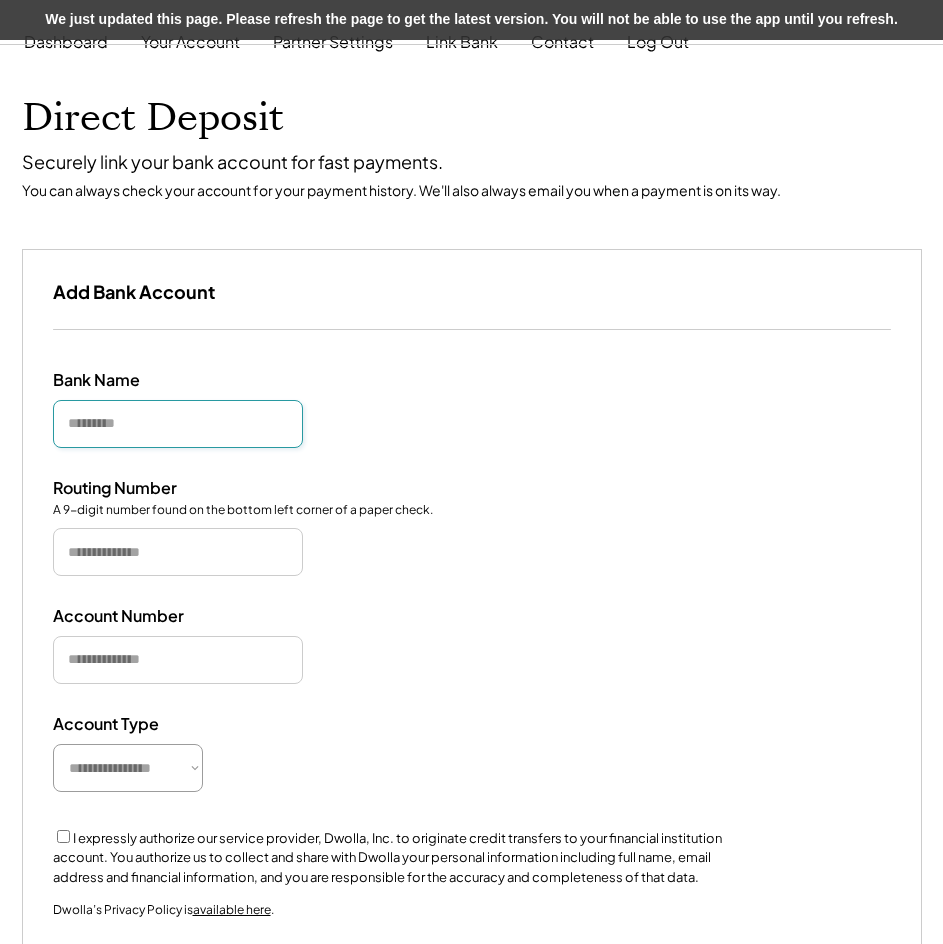 paste on "**********" 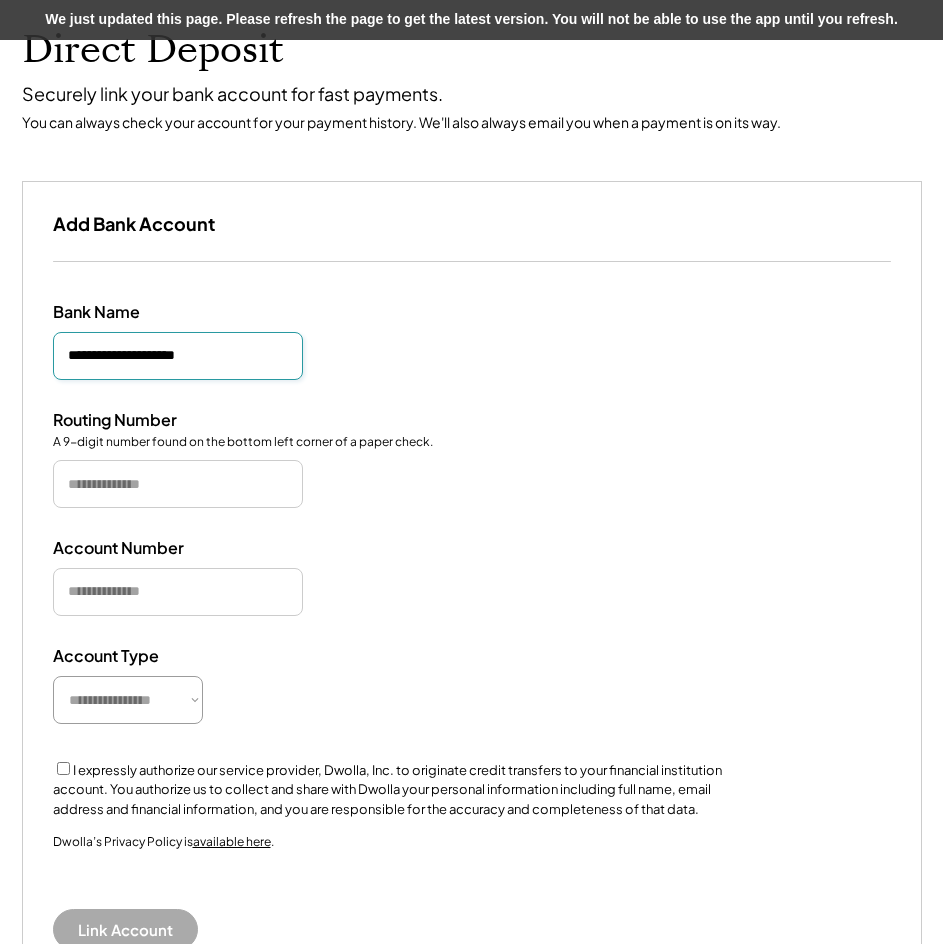 scroll, scrollTop: 146, scrollLeft: 0, axis: vertical 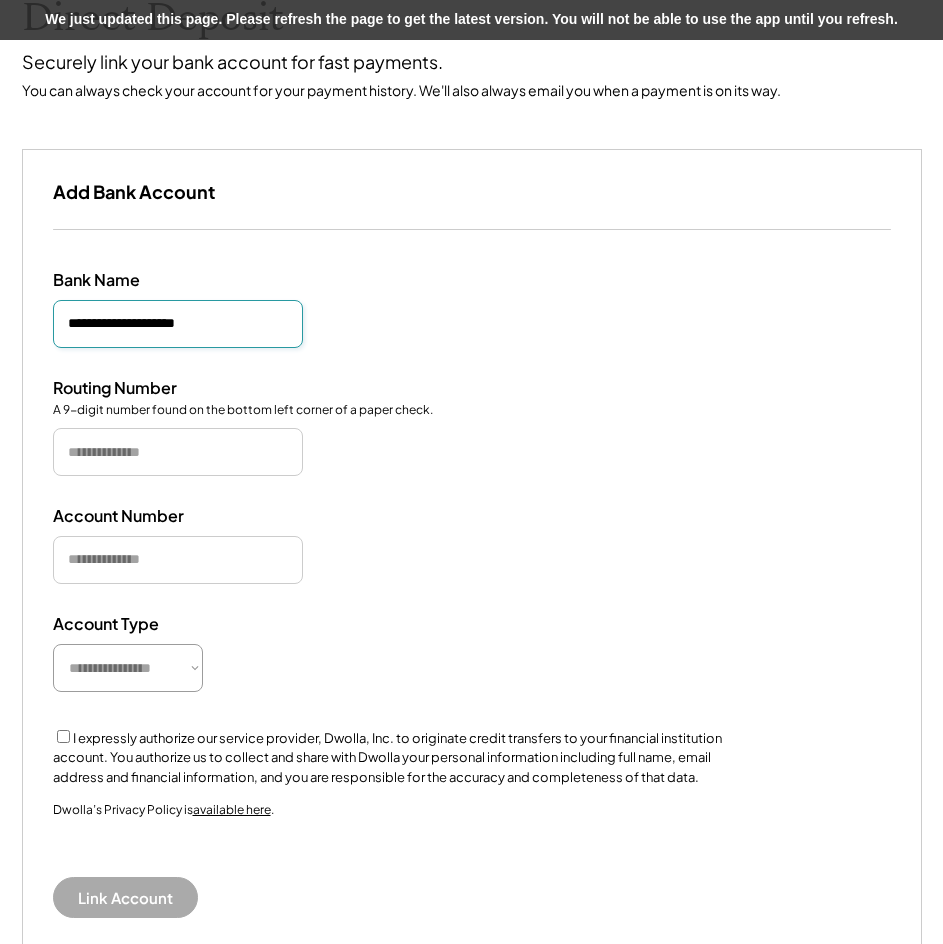 type on "**********" 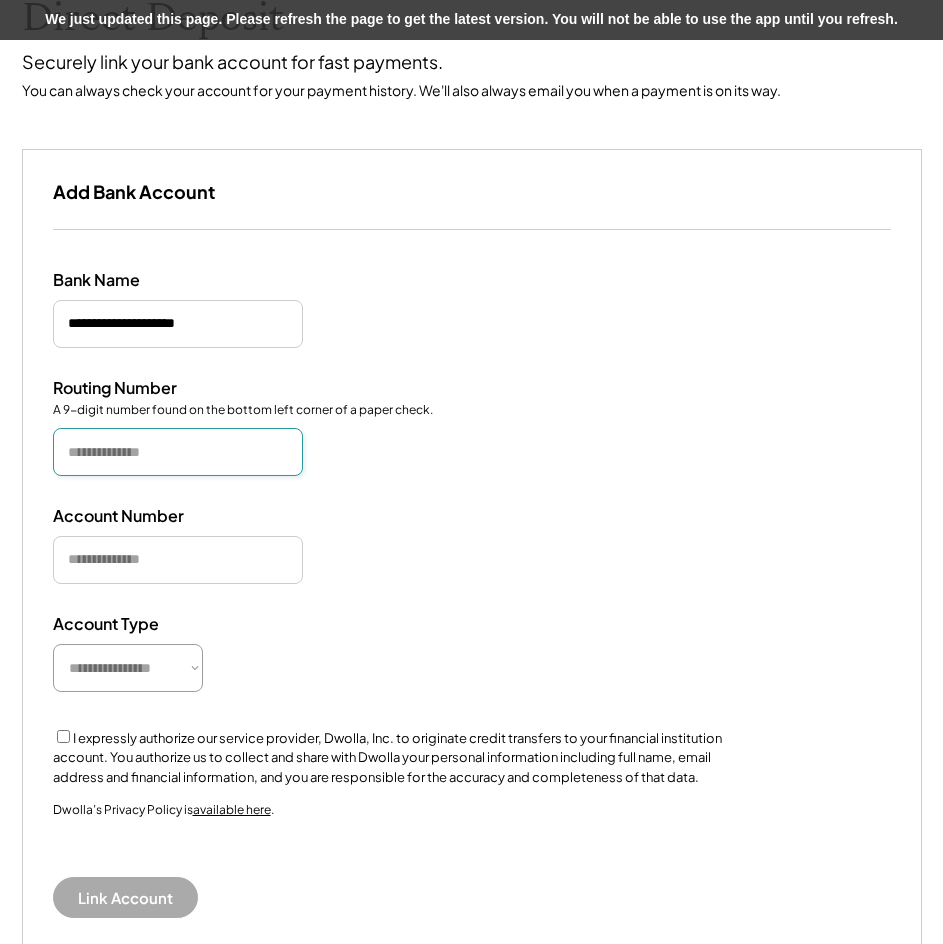 click at bounding box center (178, 452) 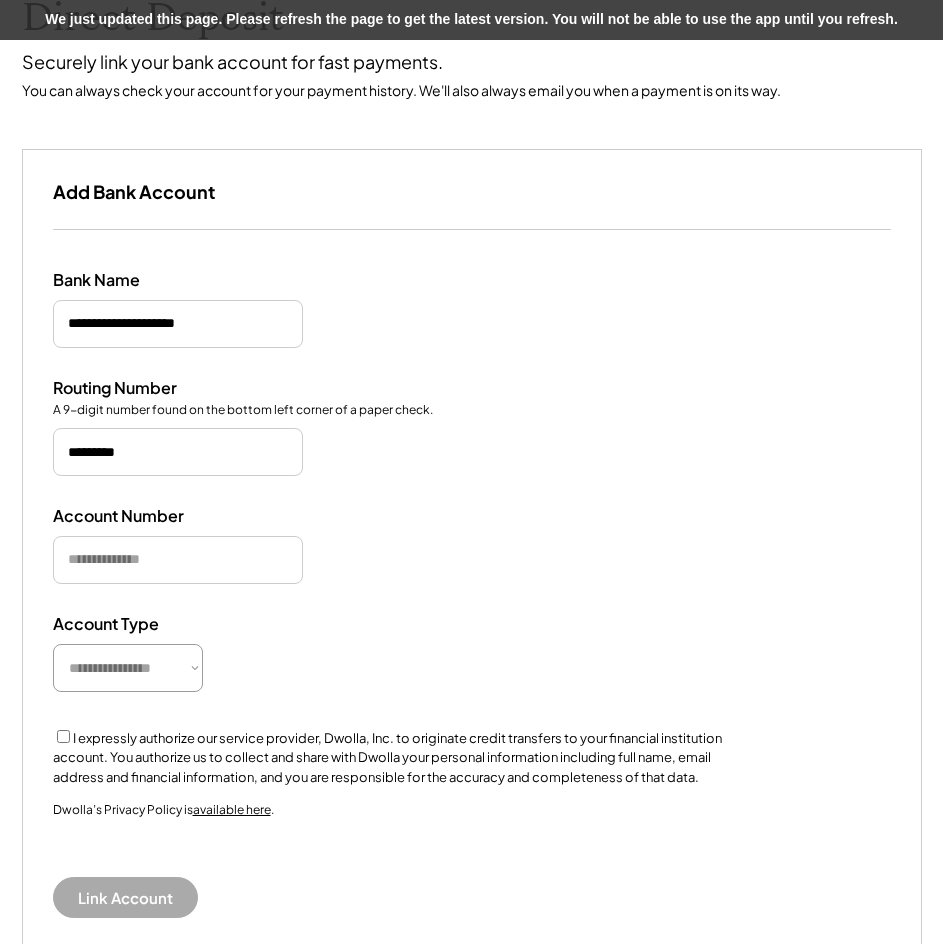 click at bounding box center (178, 560) 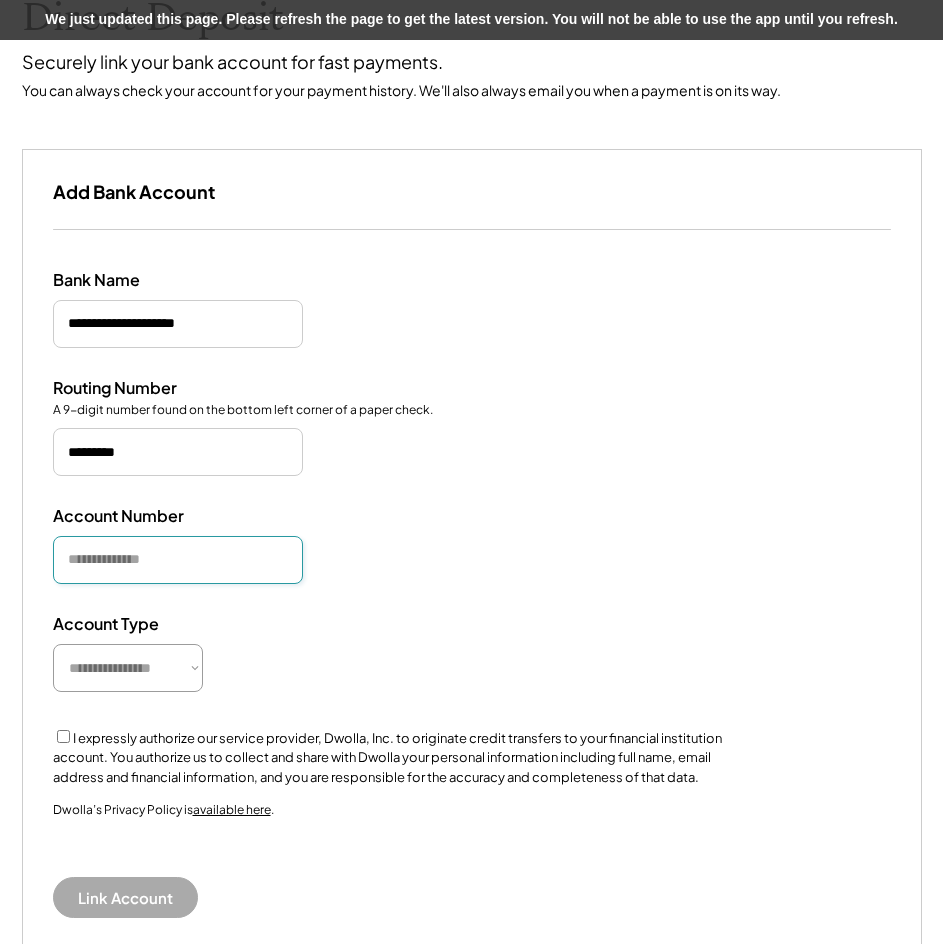 type on "*********" 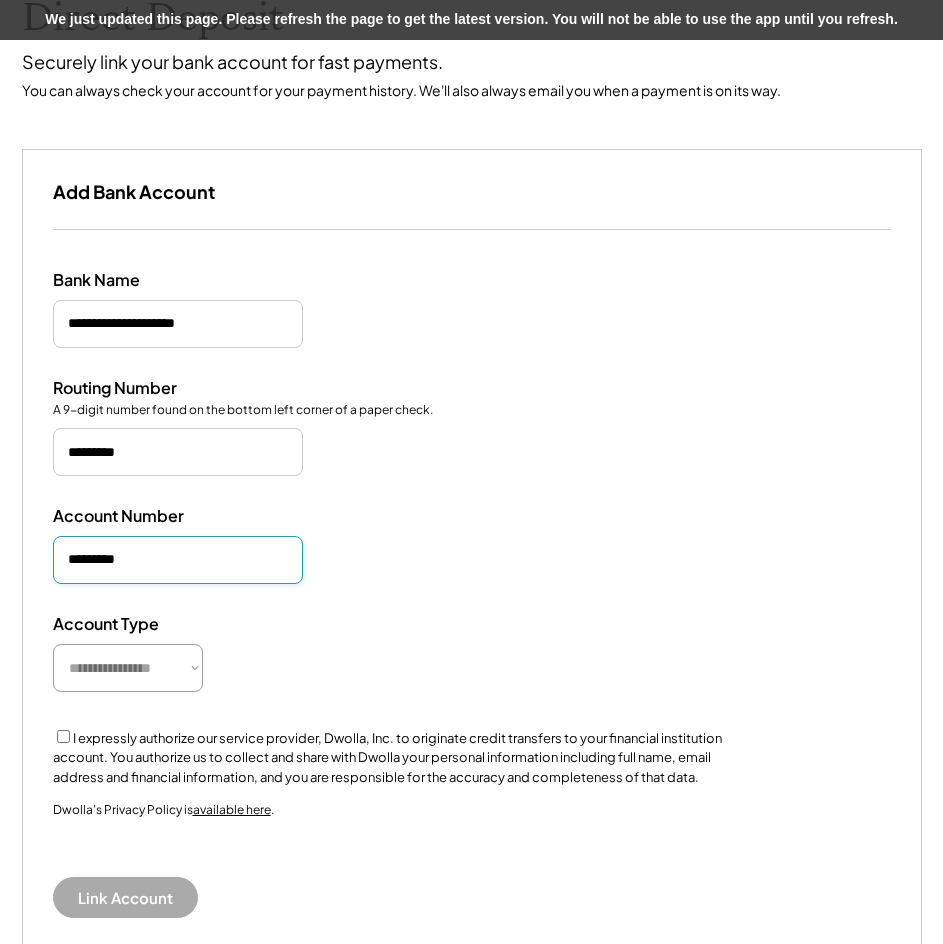 click on "**********" at bounding box center [128, 668] 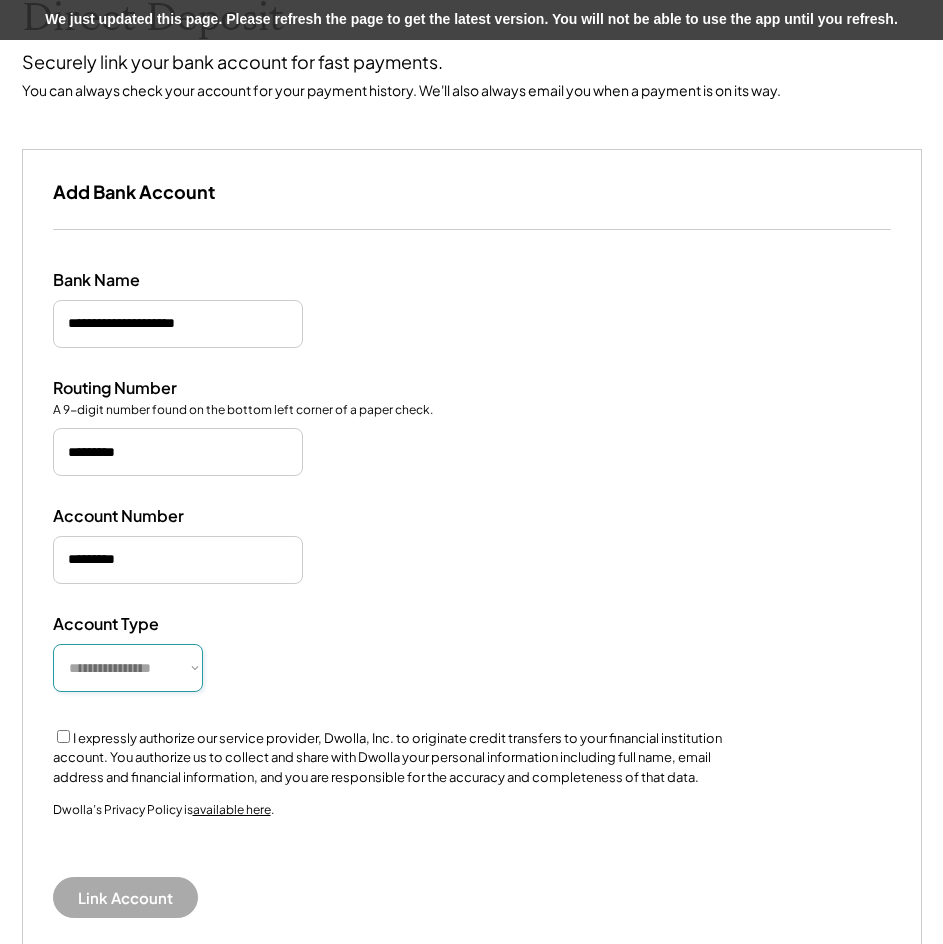 select on "**********" 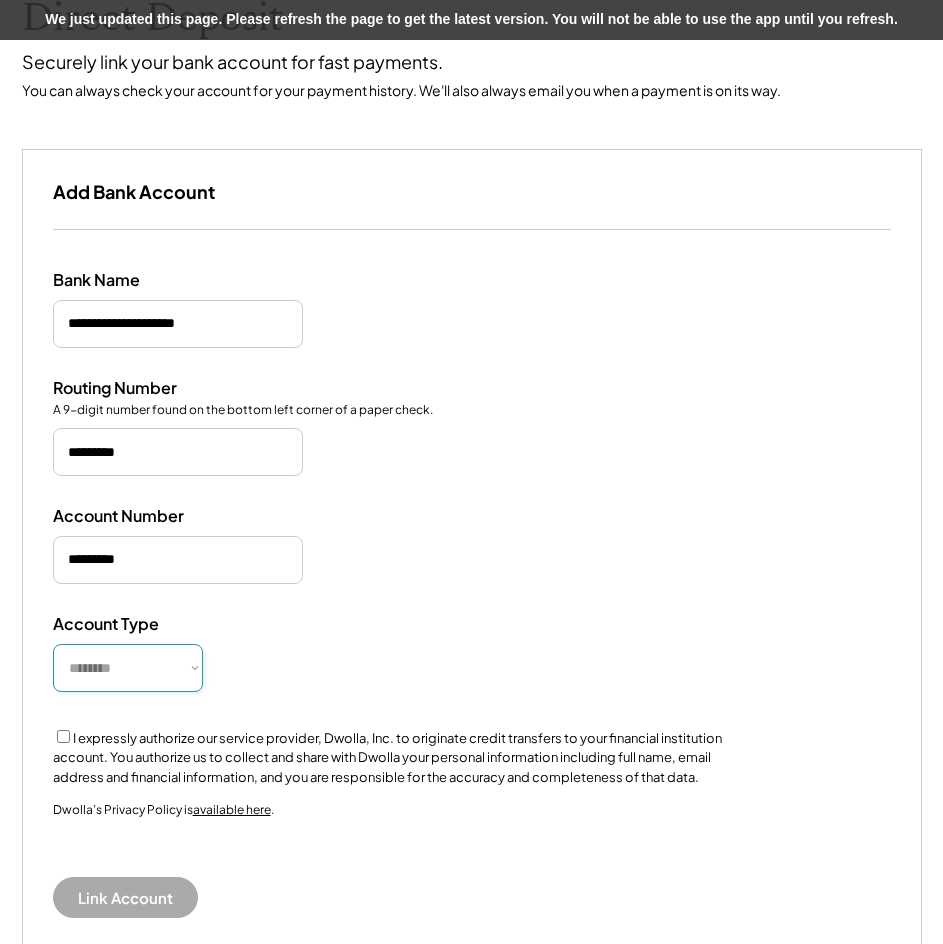 click on "**********" at bounding box center [128, 668] 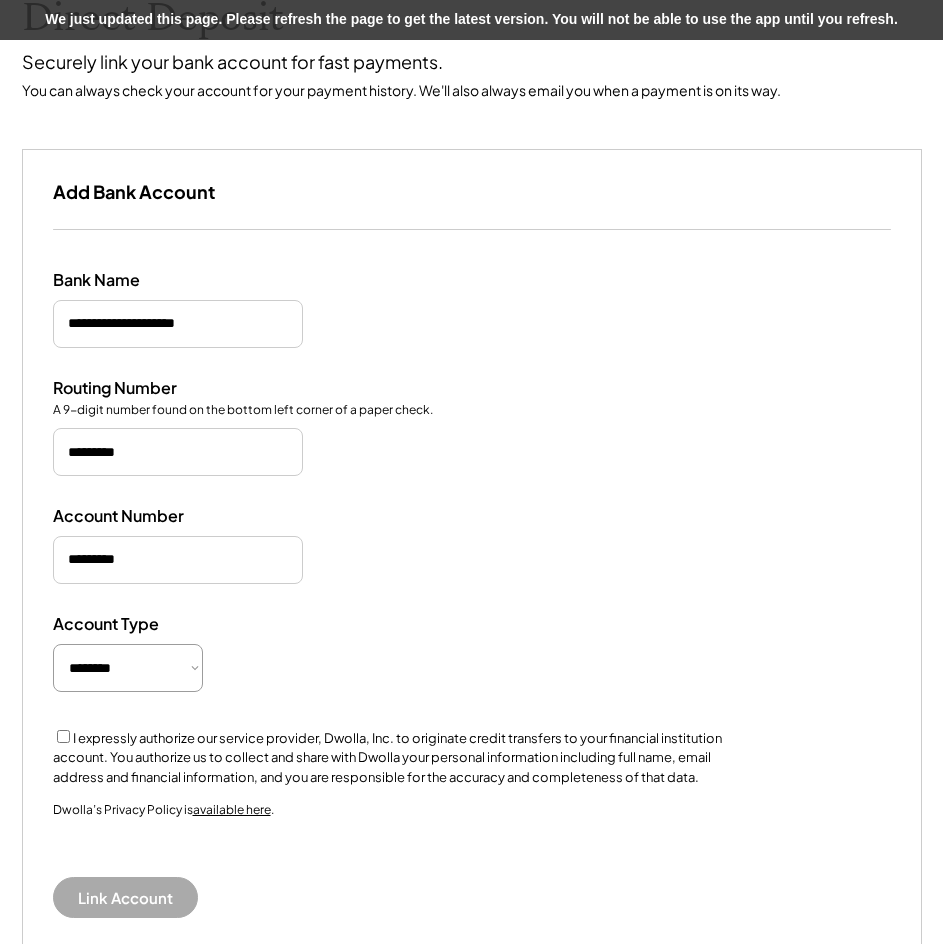 click on "**********" at bounding box center (472, 594) 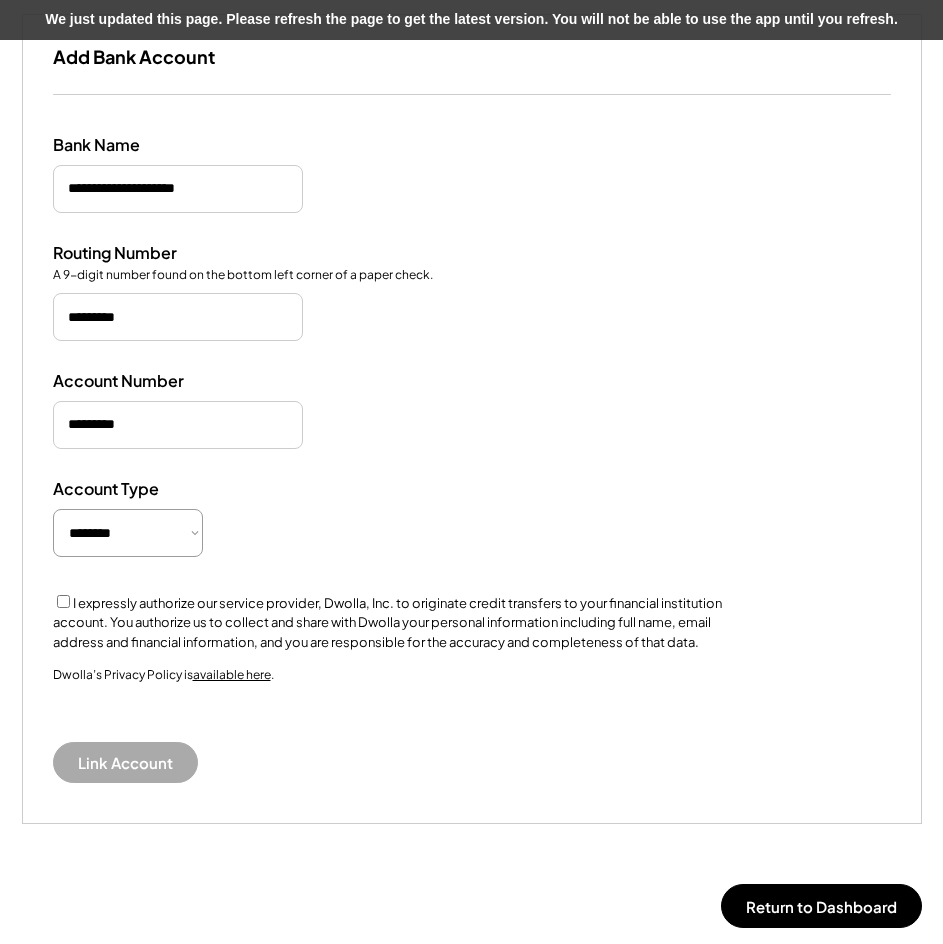 scroll, scrollTop: 446, scrollLeft: 0, axis: vertical 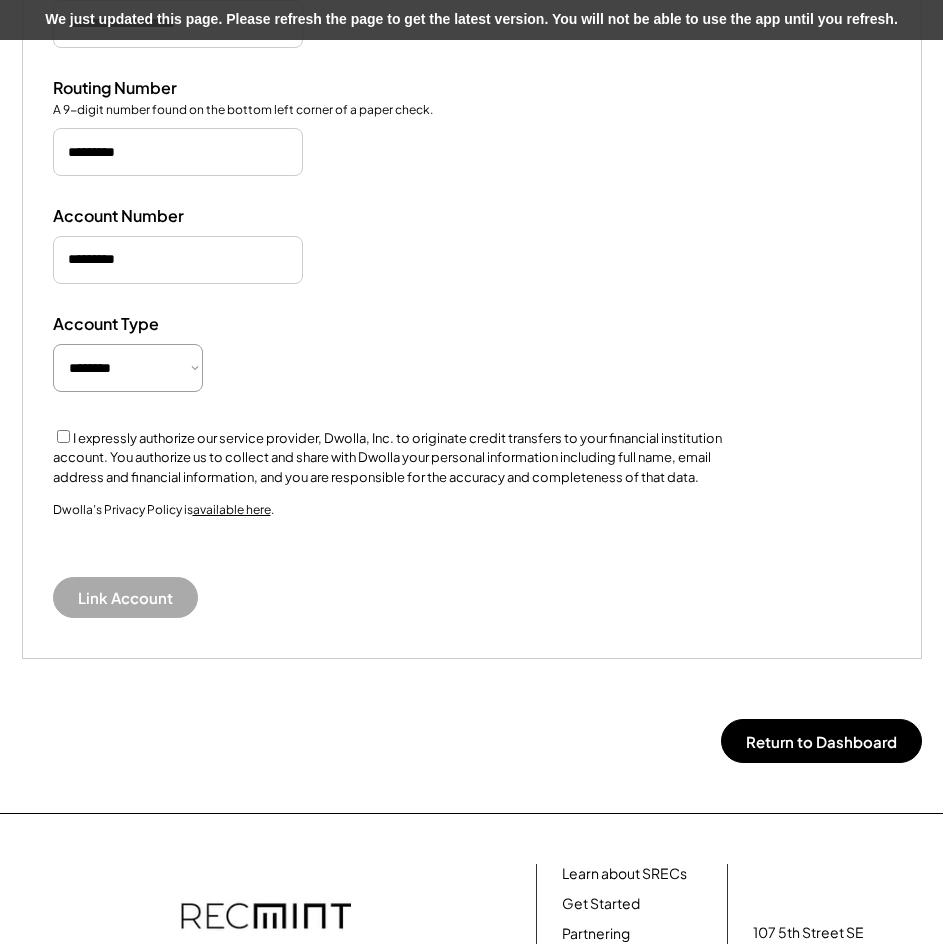 click on "I expressly authorize our service provider, Dwolla, Inc. to originate credit transfers to your financial institution account. You authorize us to collect and share with Dwolla your personal information including full name, email address and financial information, and you are responsible for the accuracy and completeness of that data." at bounding box center [403, 457] 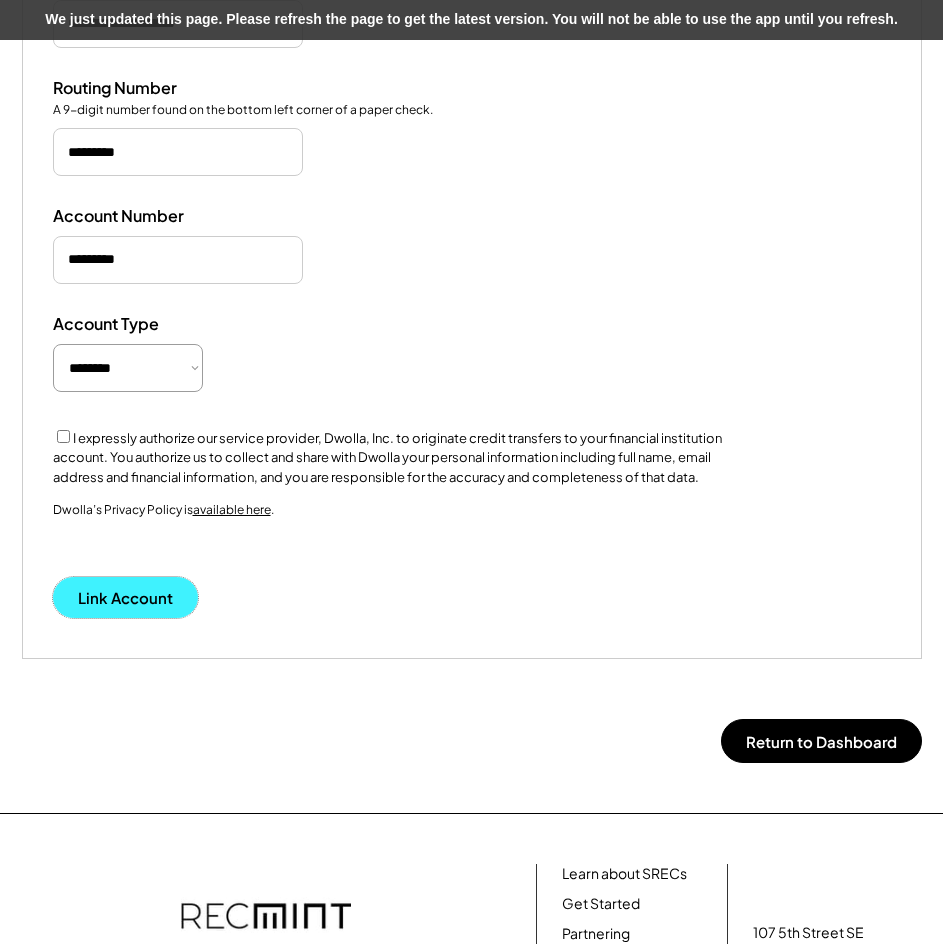 click on "Link Account" at bounding box center [125, 597] 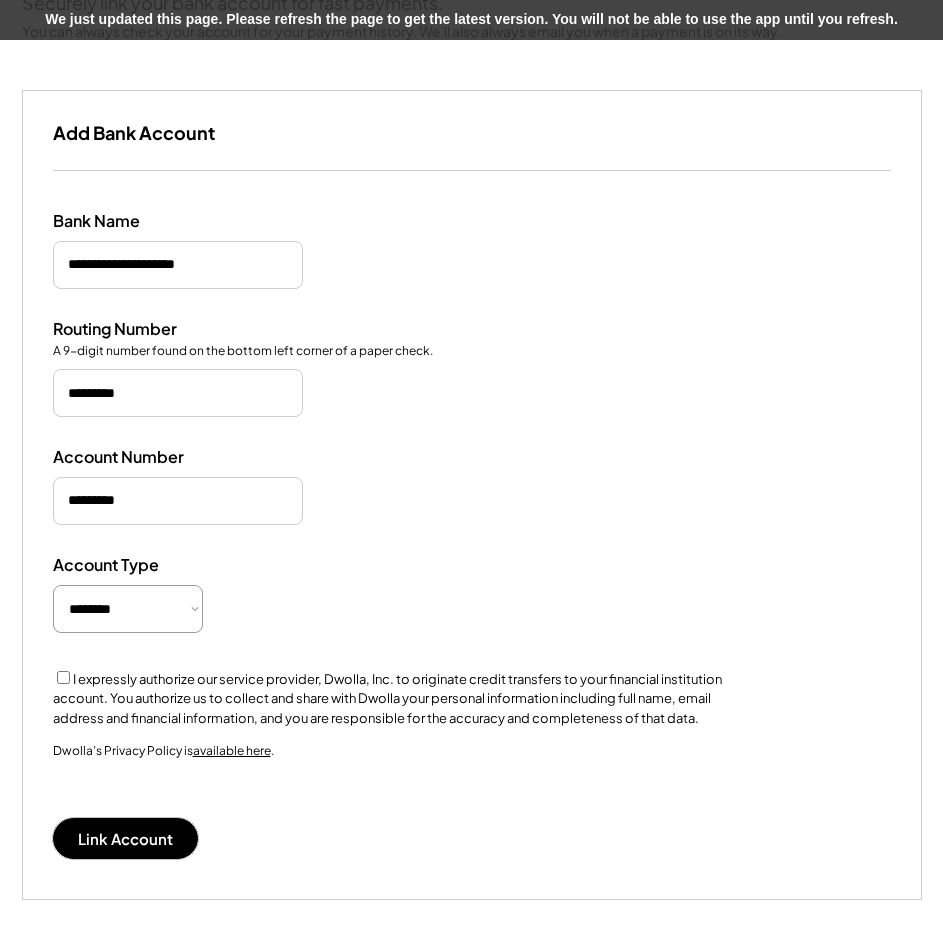 scroll, scrollTop: 500, scrollLeft: 0, axis: vertical 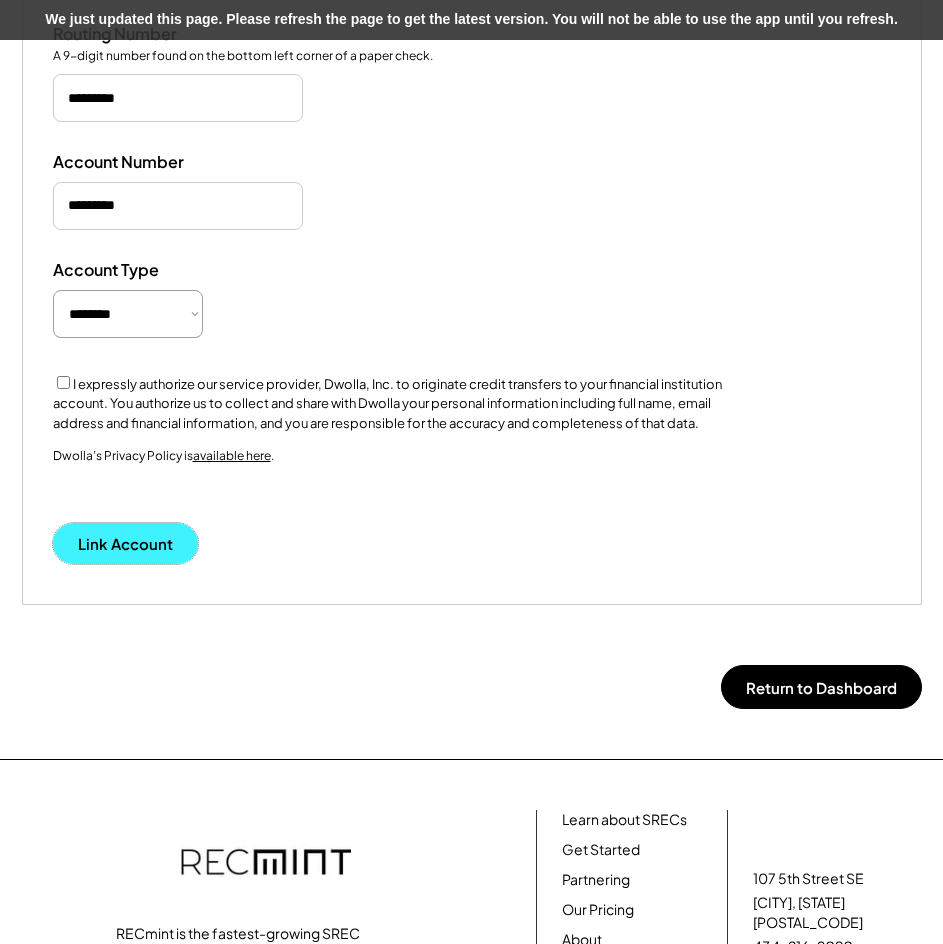 click on "Link Account" at bounding box center (125, 543) 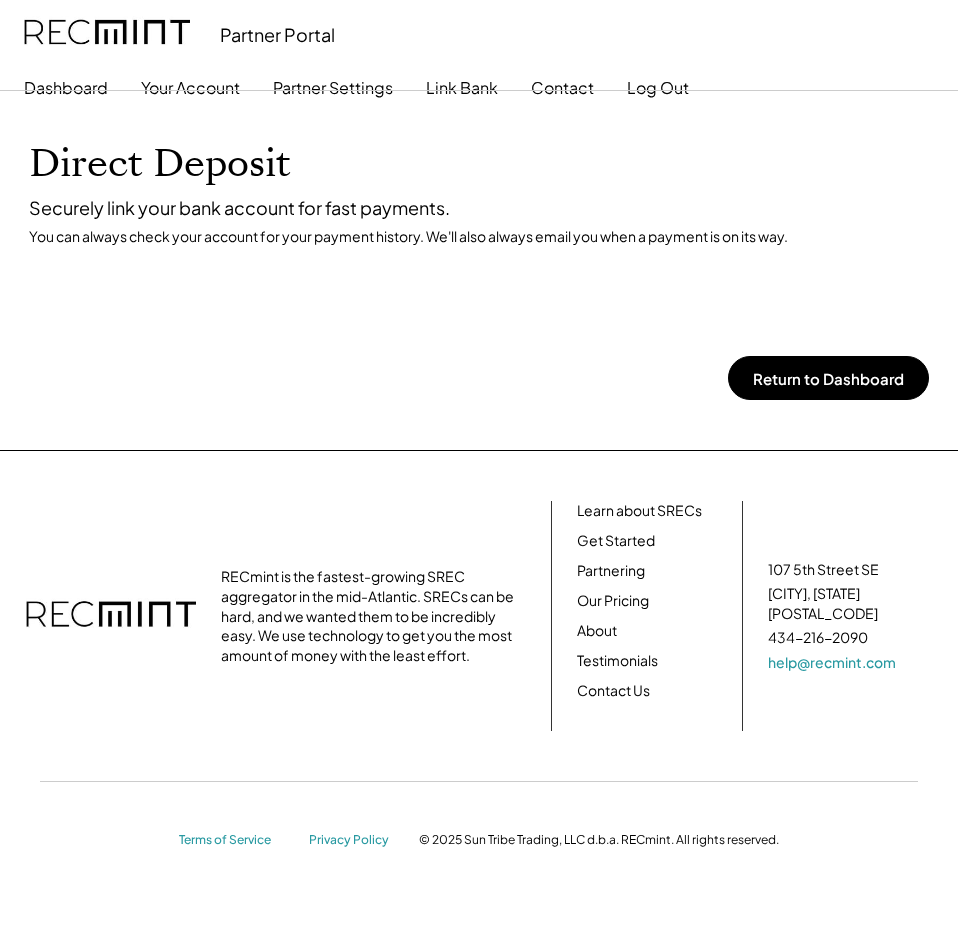 scroll, scrollTop: 0, scrollLeft: 0, axis: both 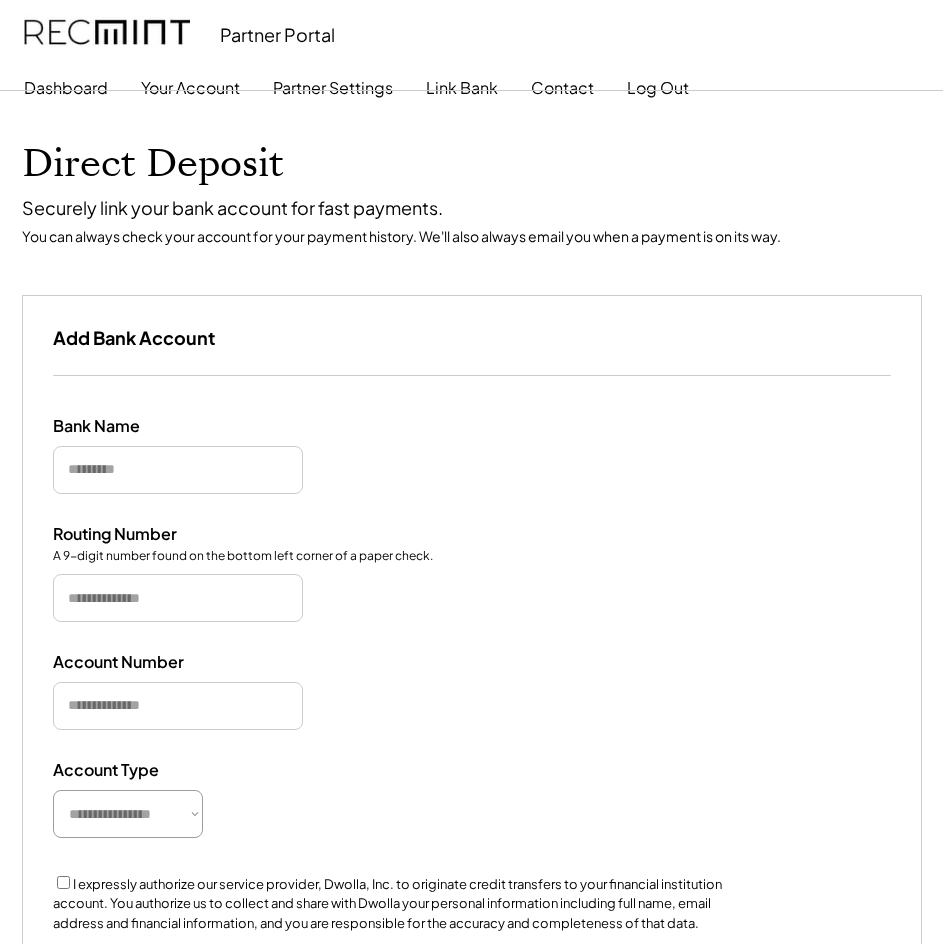click at bounding box center [178, 470] 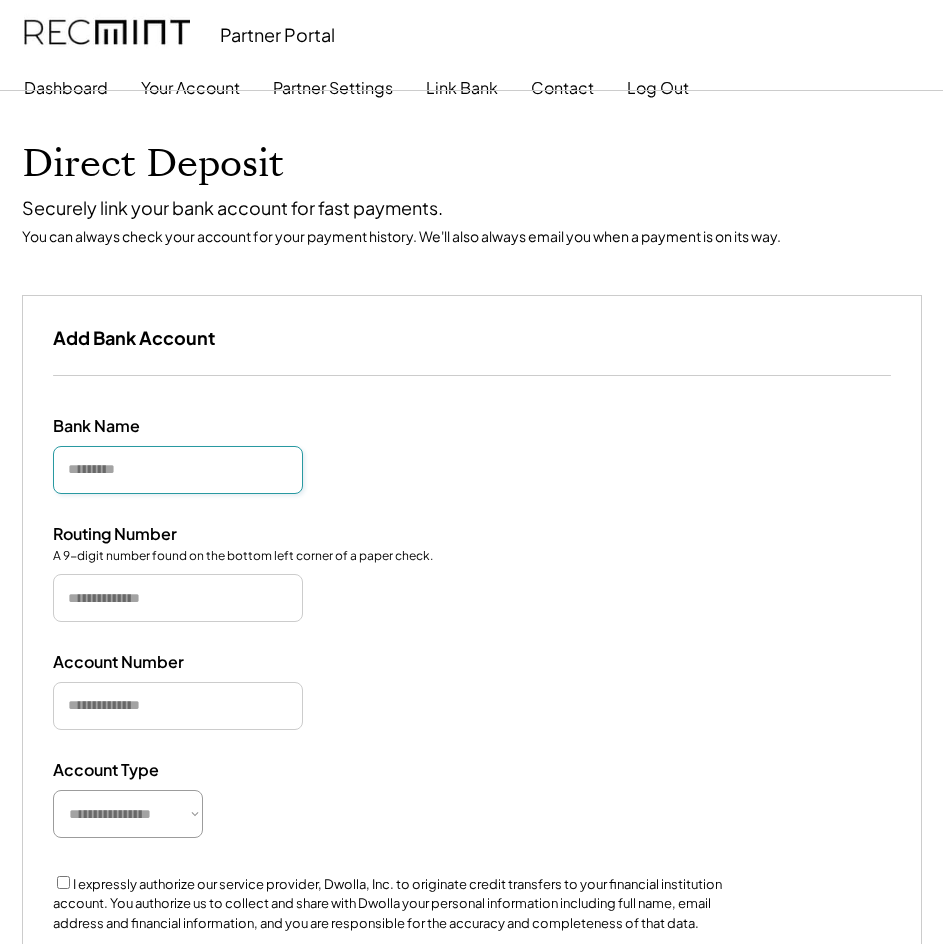 type on "*" 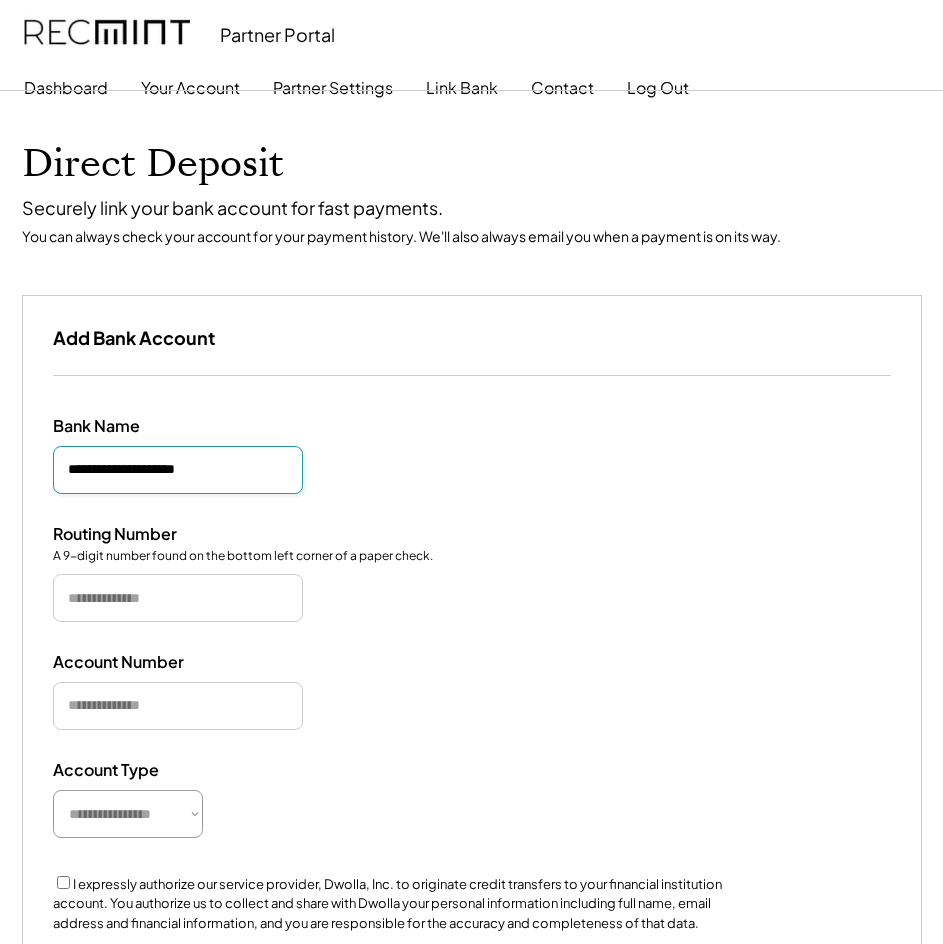 type on "**********" 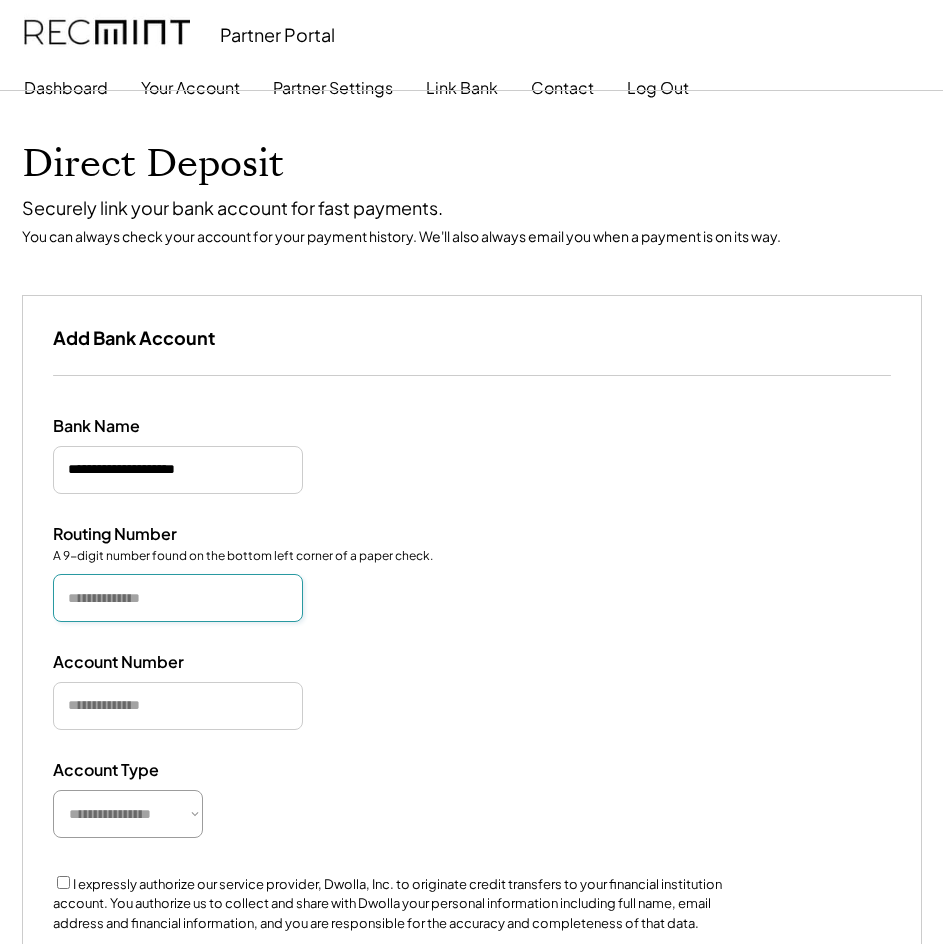 click at bounding box center (178, 598) 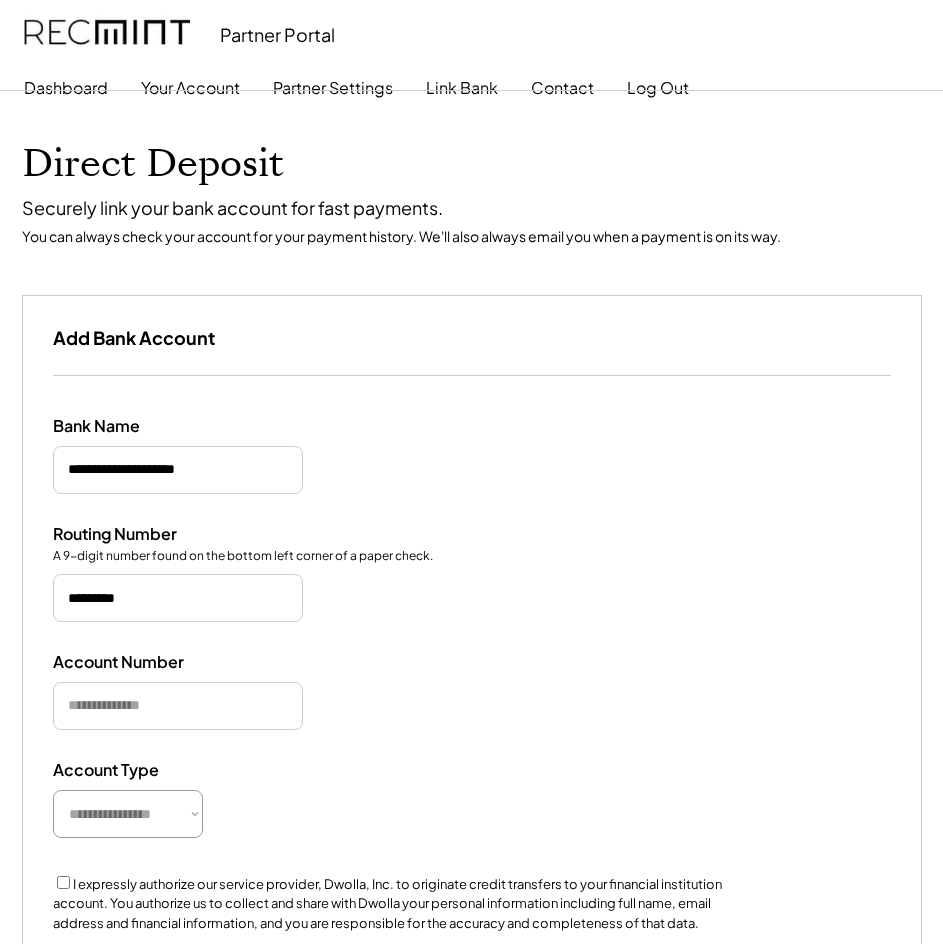 click at bounding box center (178, 706) 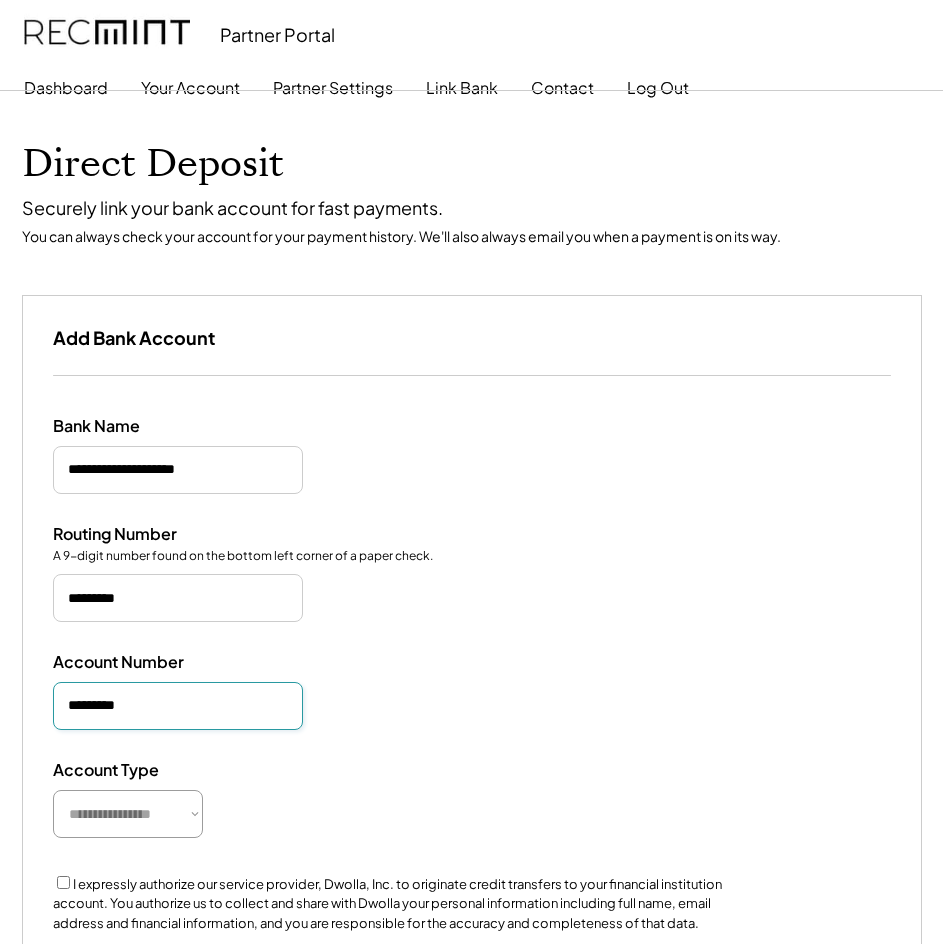 click on "**********" at bounding box center (128, 814) 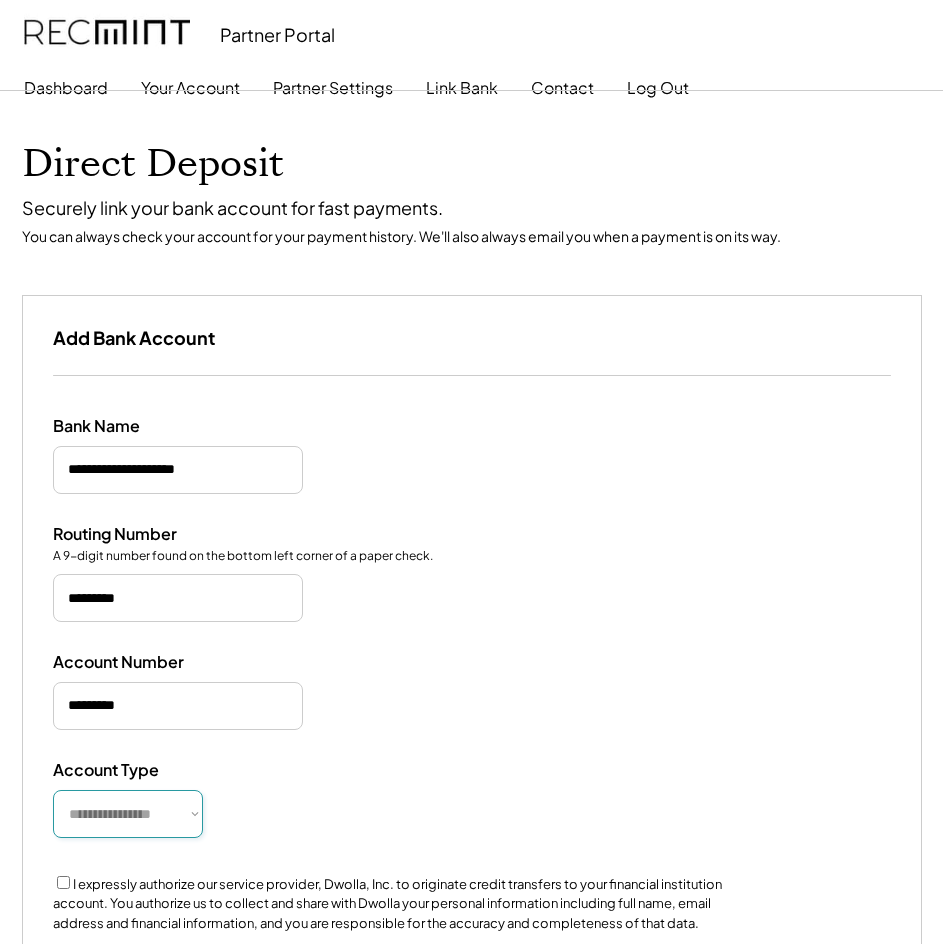 select on "**********" 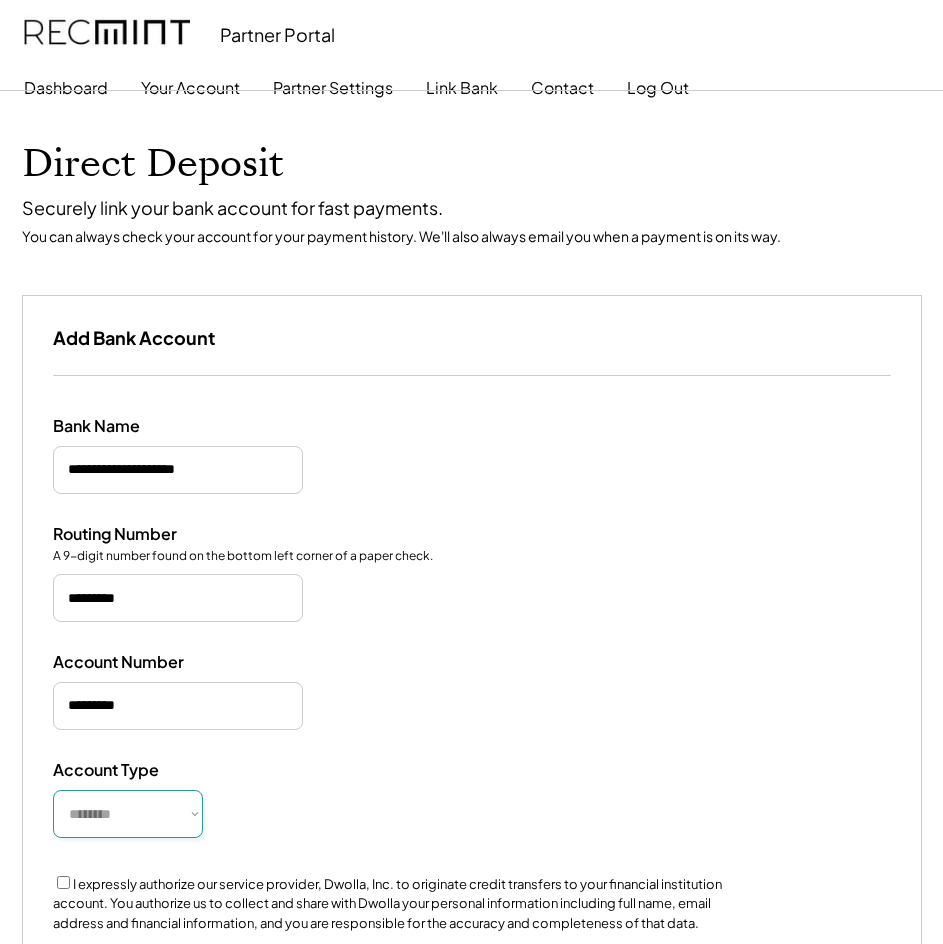 click on "**********" at bounding box center (128, 814) 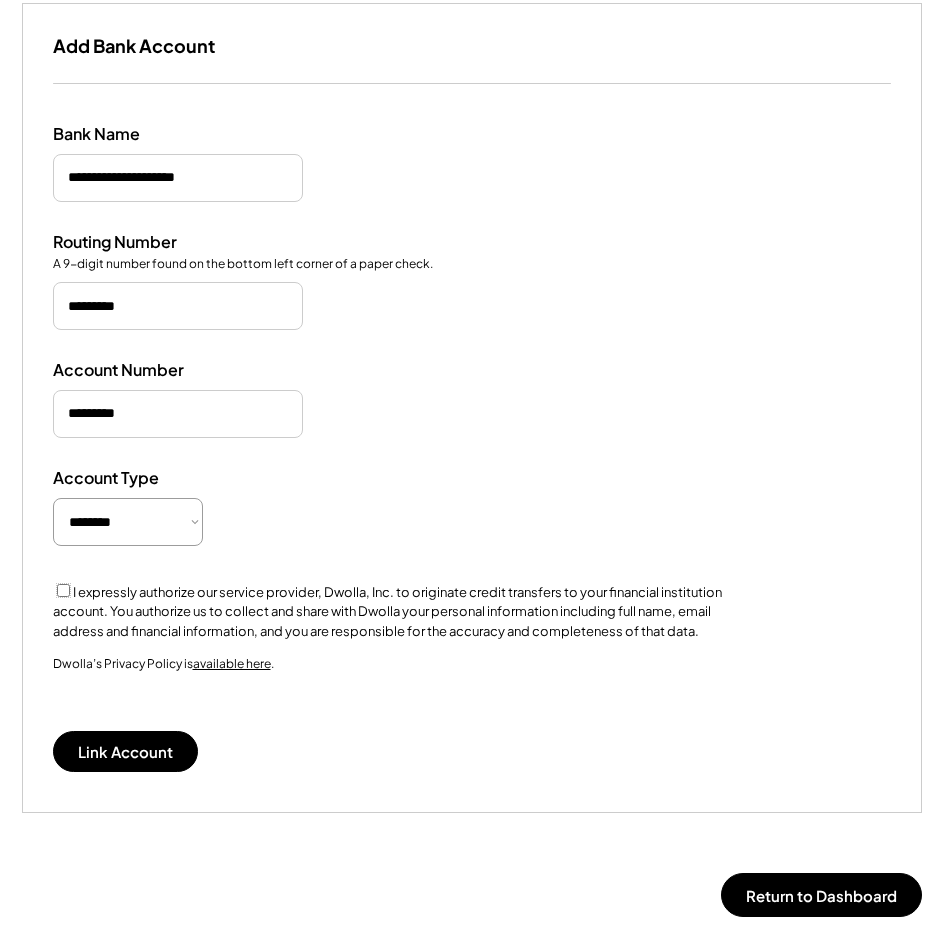 scroll, scrollTop: 300, scrollLeft: 0, axis: vertical 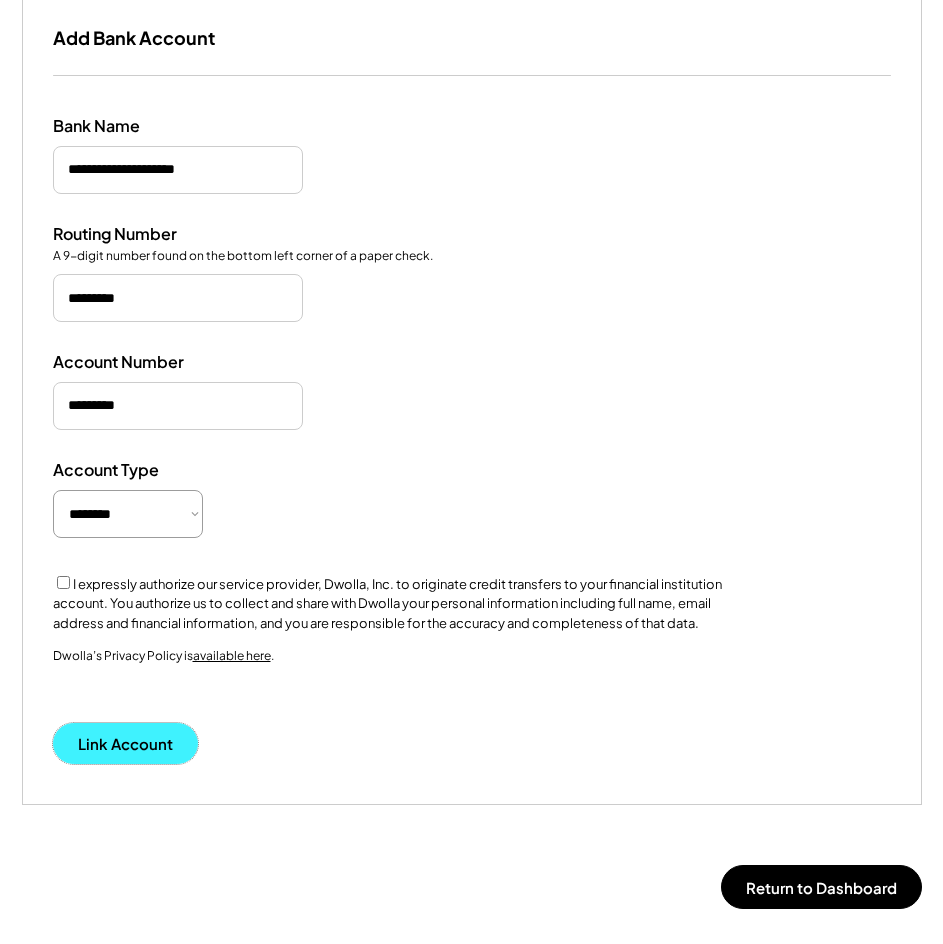 click on "Link Account" at bounding box center (125, 743) 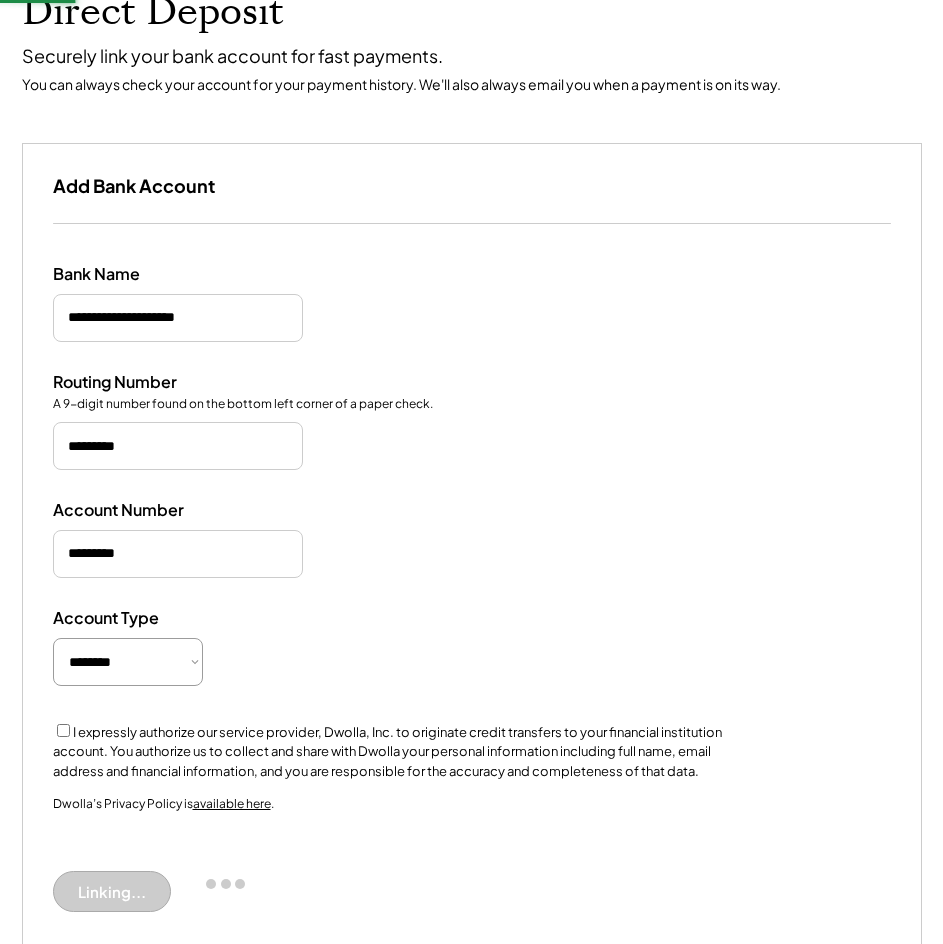scroll, scrollTop: 141, scrollLeft: 0, axis: vertical 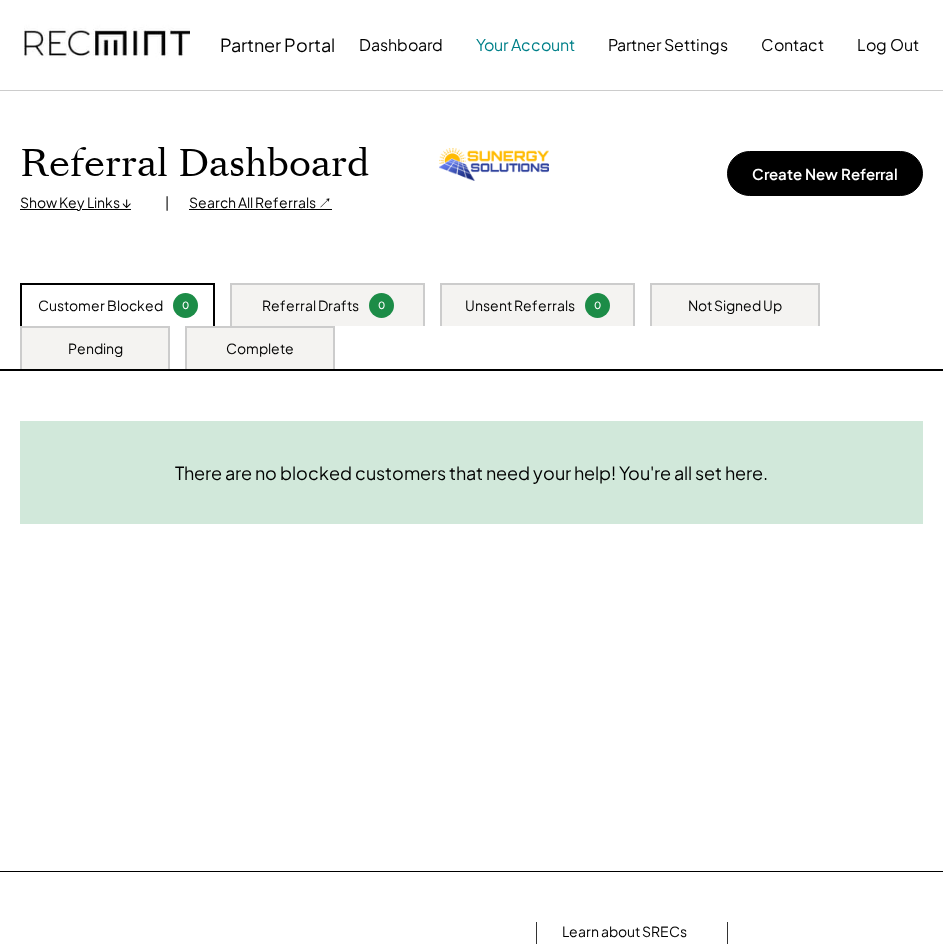 click on "Your Account" at bounding box center (525, 45) 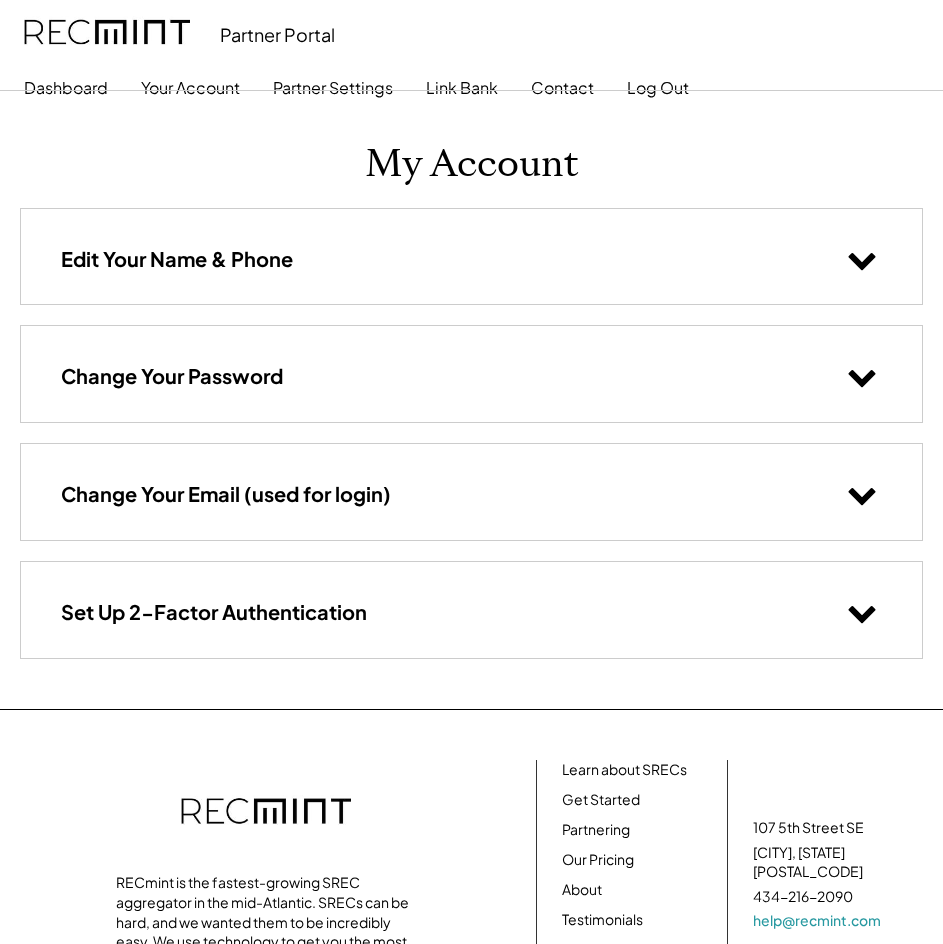 scroll, scrollTop: 0, scrollLeft: 0, axis: both 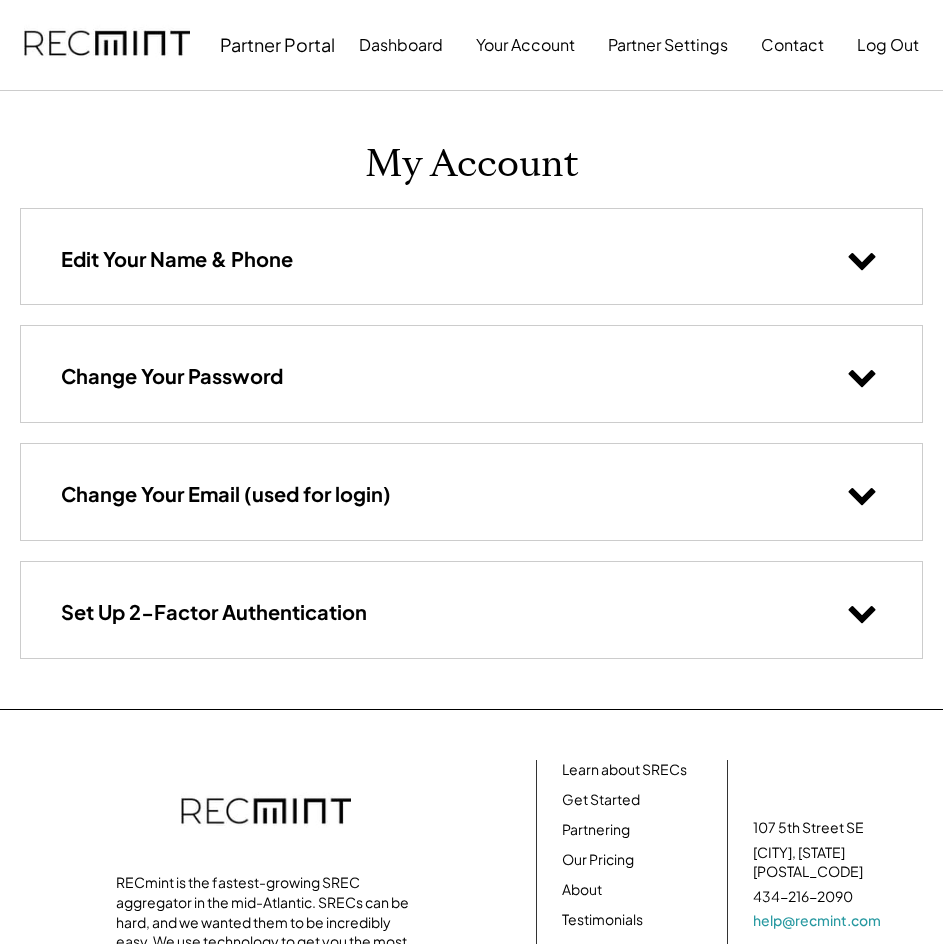 click on "Edit Your Name & Phone" at bounding box center [471, 256] 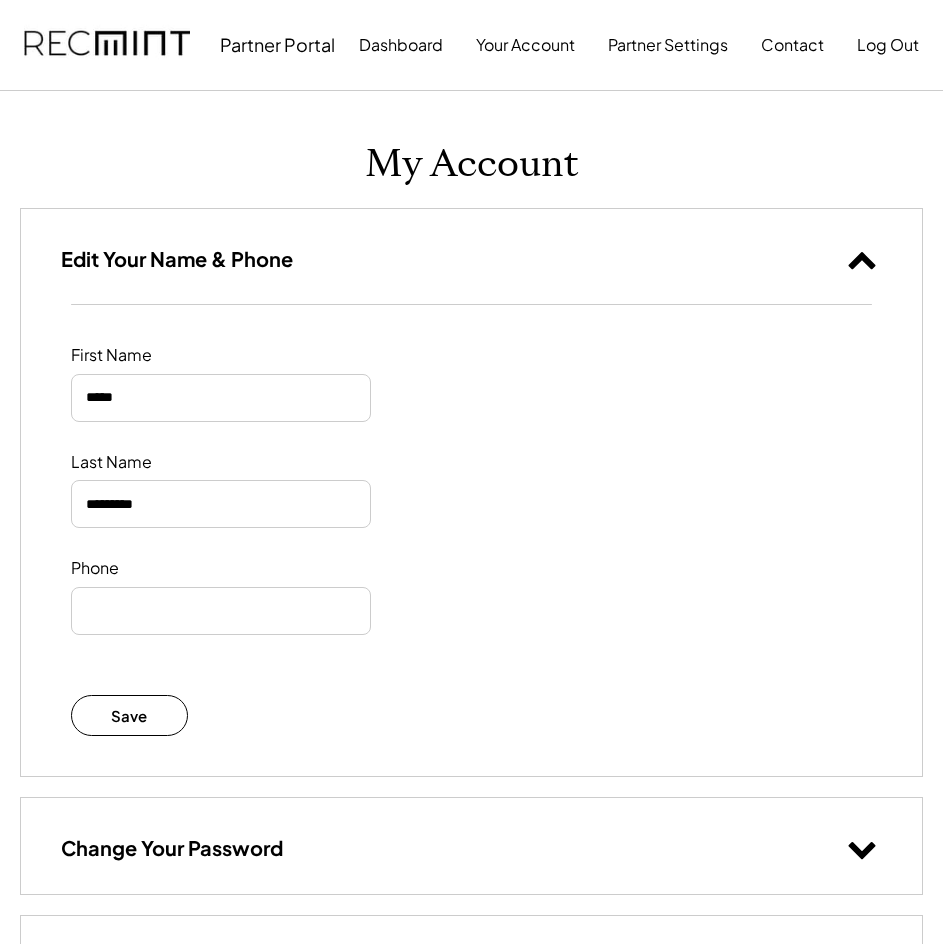 click on "Edit Your Name & Phone" at bounding box center [177, 259] 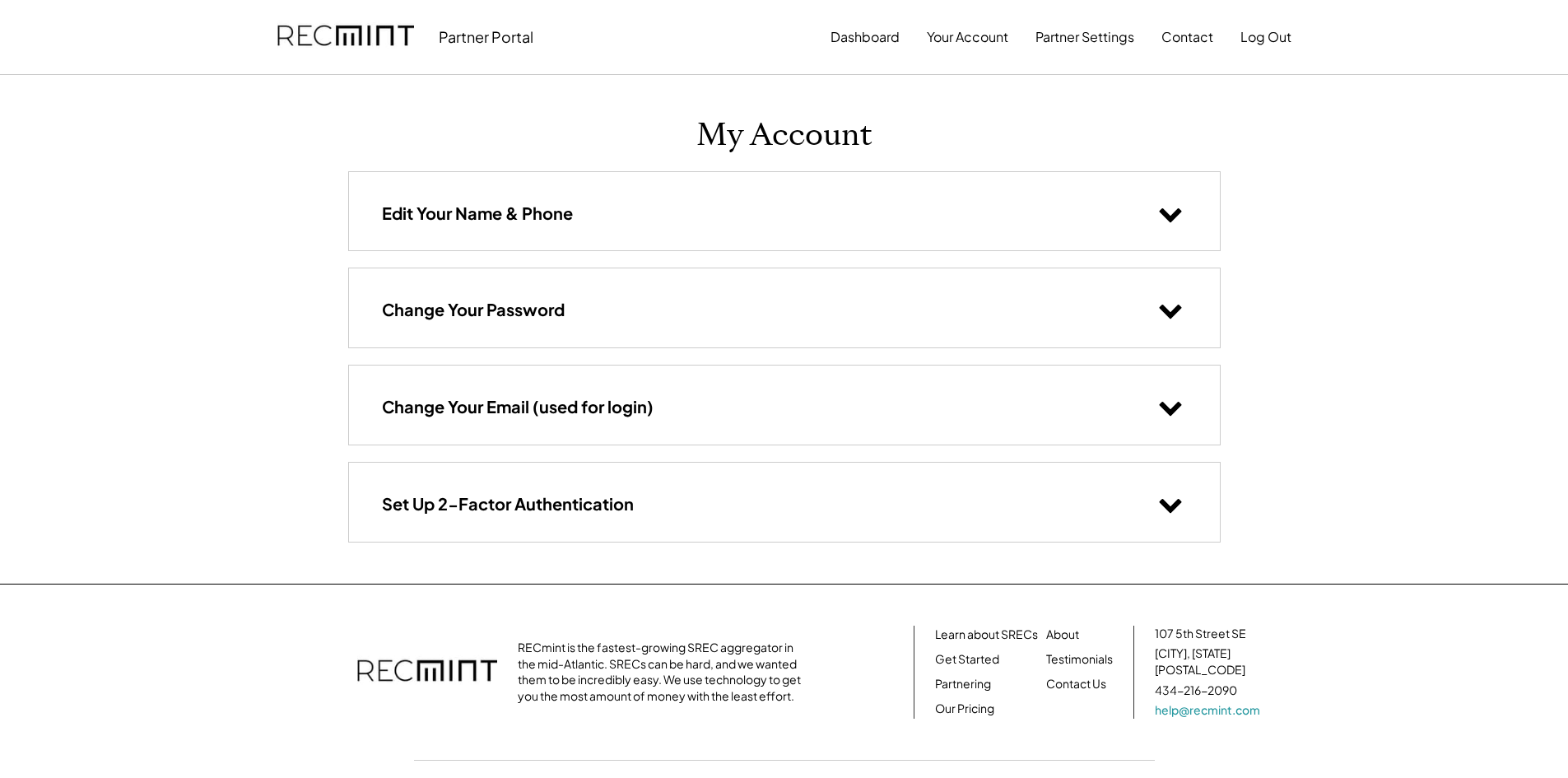 click on "Change Your Password" at bounding box center (784, 307) 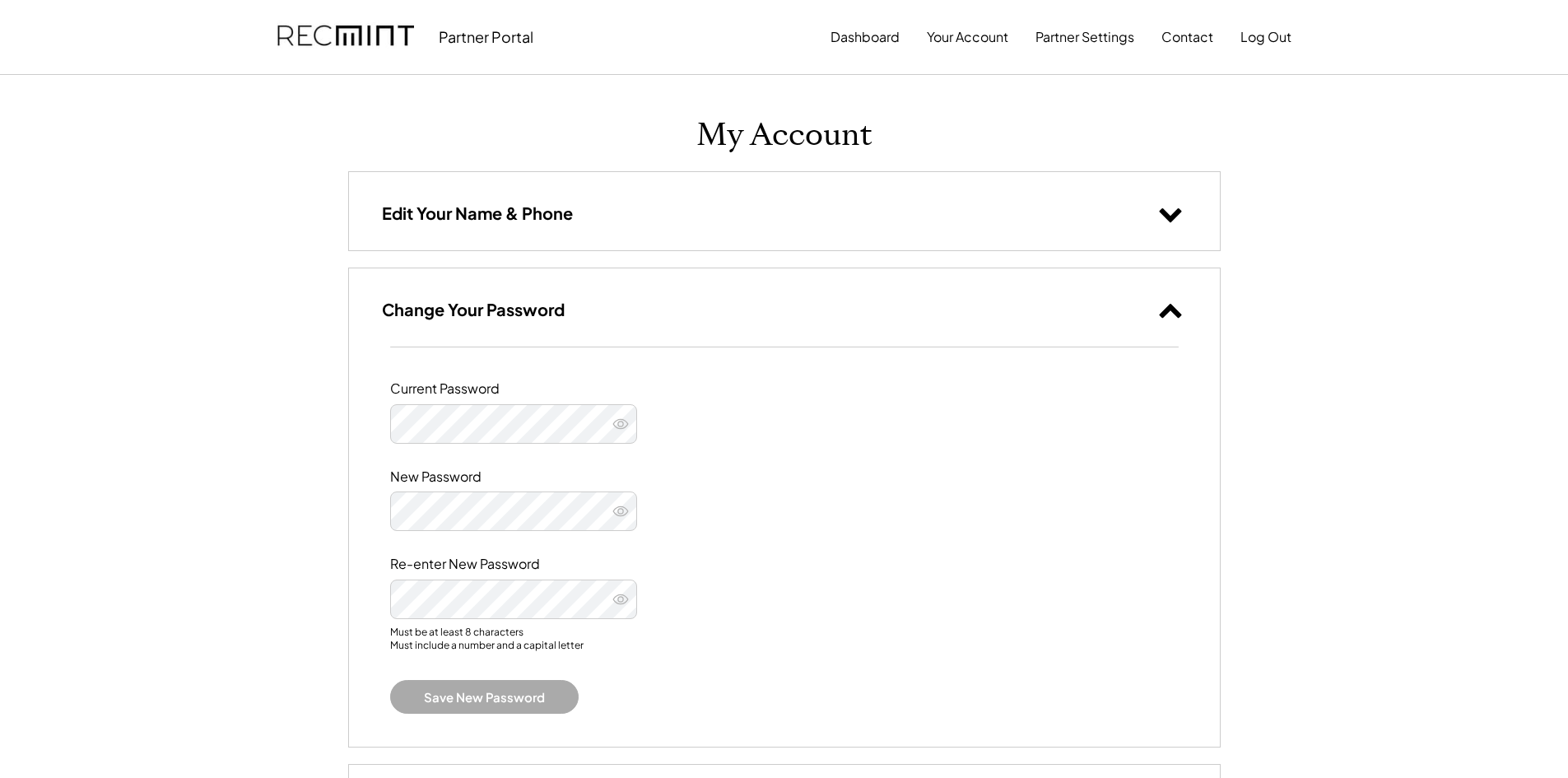 click on "Change Your Password" at bounding box center (784, 307) 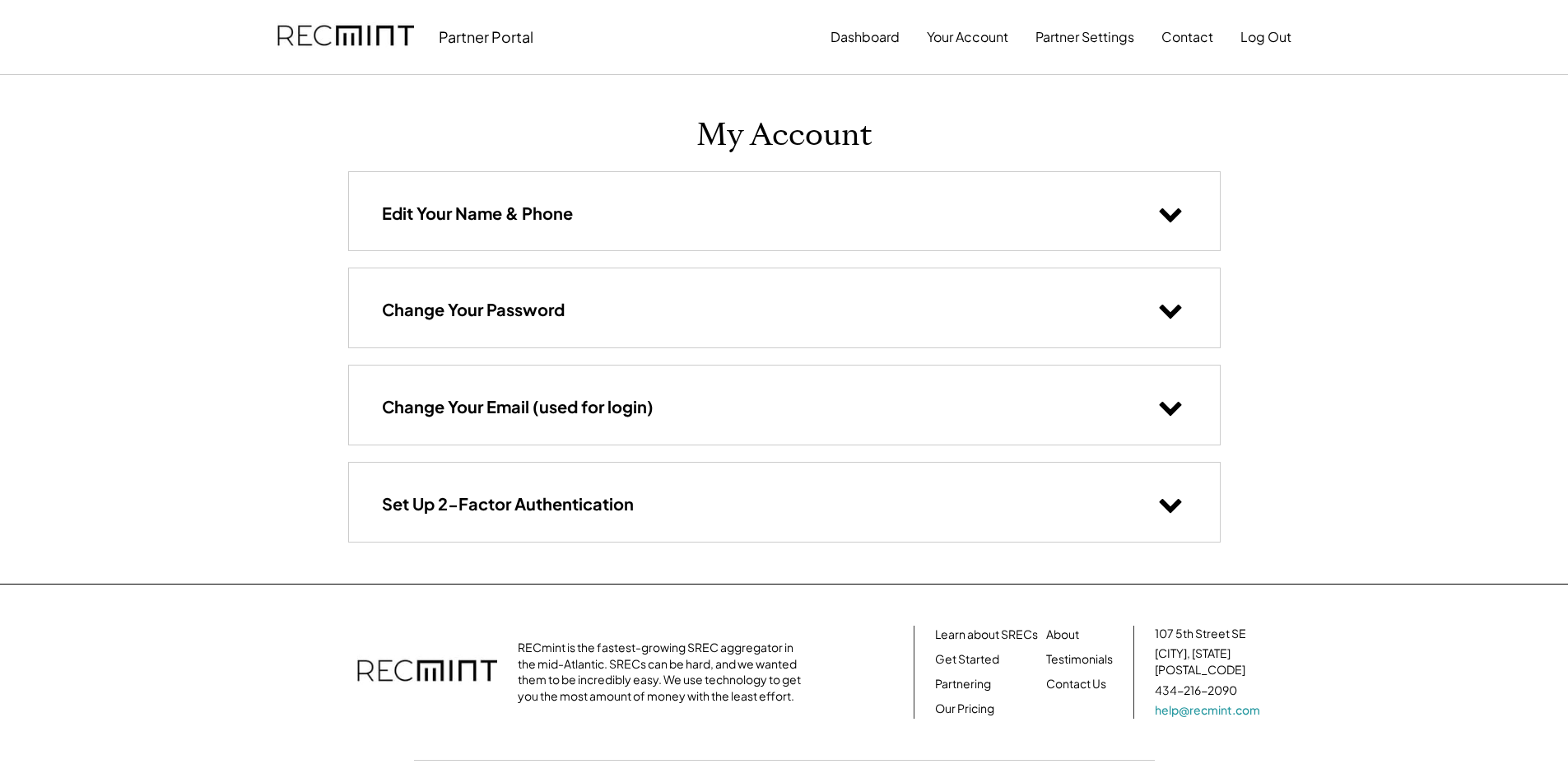 click on "Change Your Email (used for login)" at bounding box center [784, 404] 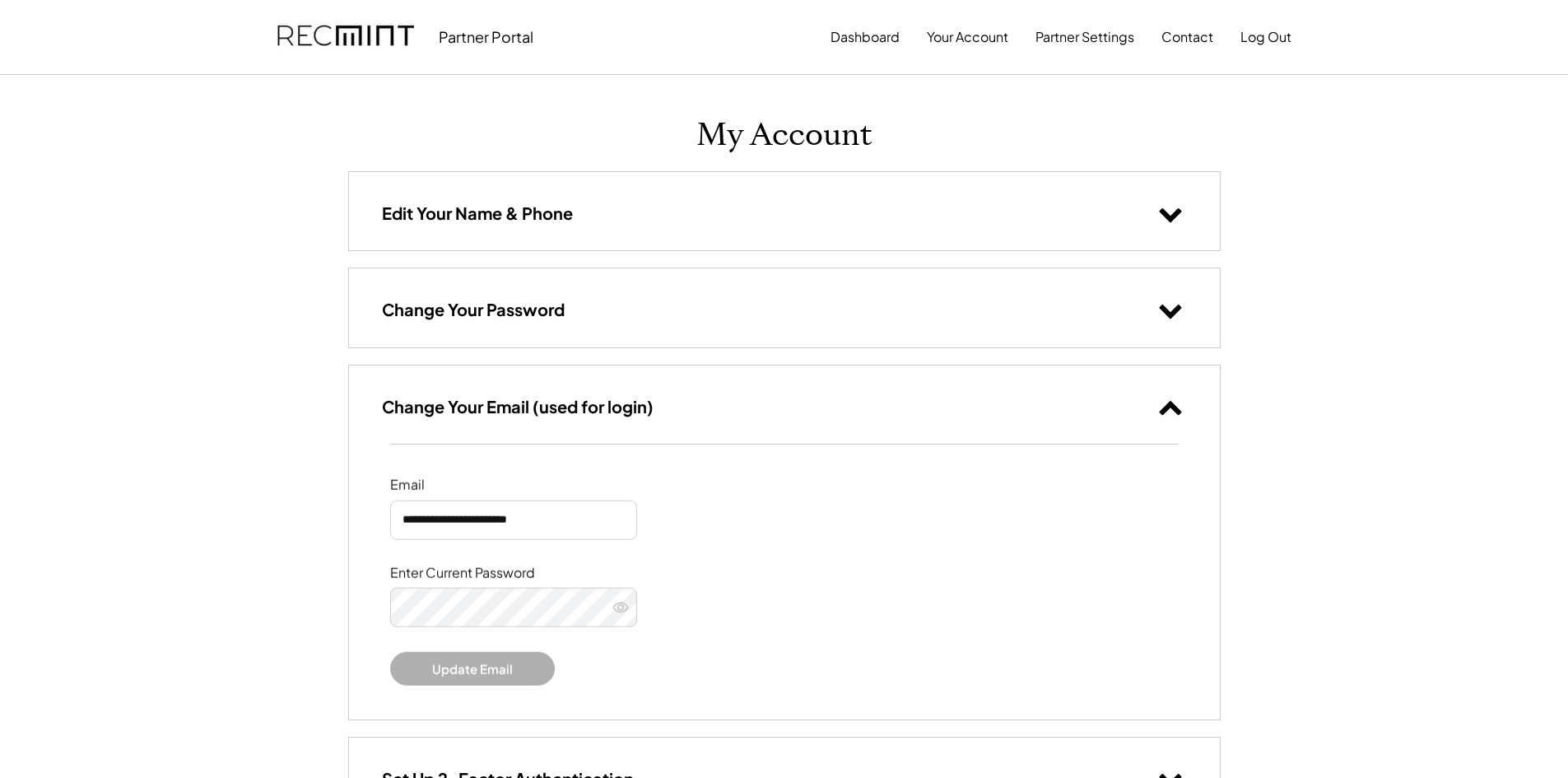 click on "Change Your Email (used for login)" at bounding box center (784, 404) 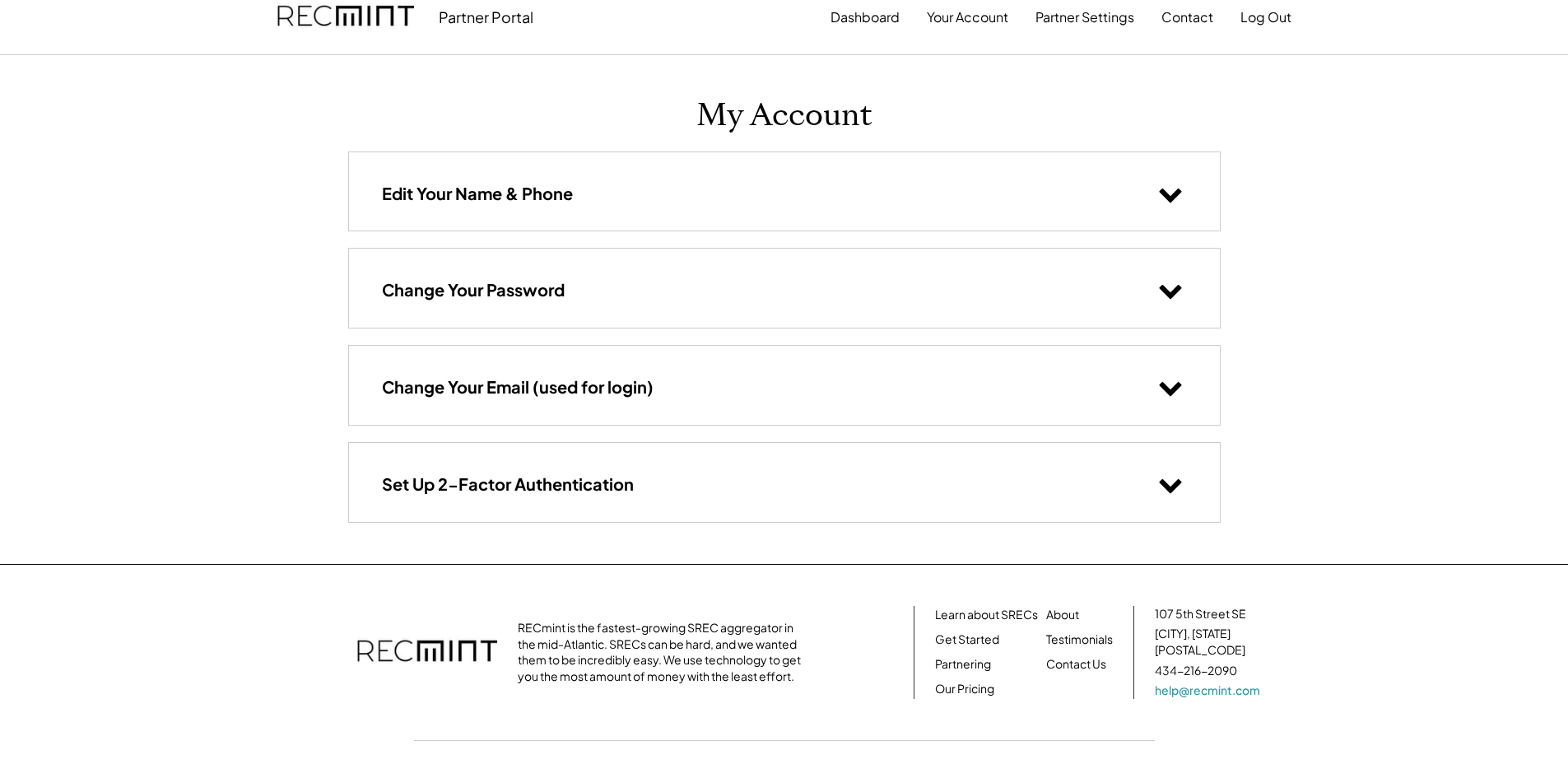 scroll, scrollTop: 77, scrollLeft: 0, axis: vertical 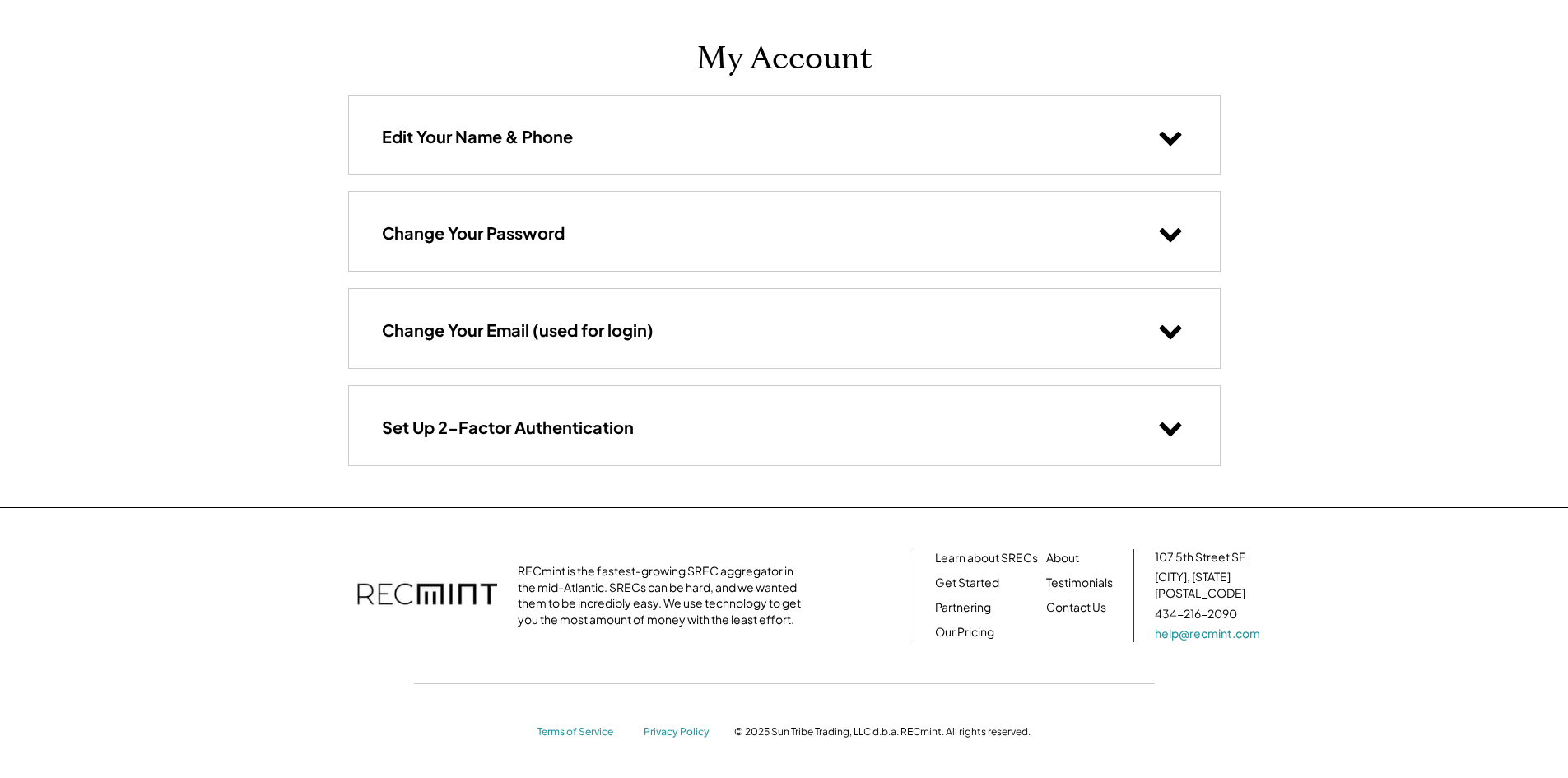 click on "Set Up 2-Factor Authentication" at bounding box center [508, 427] 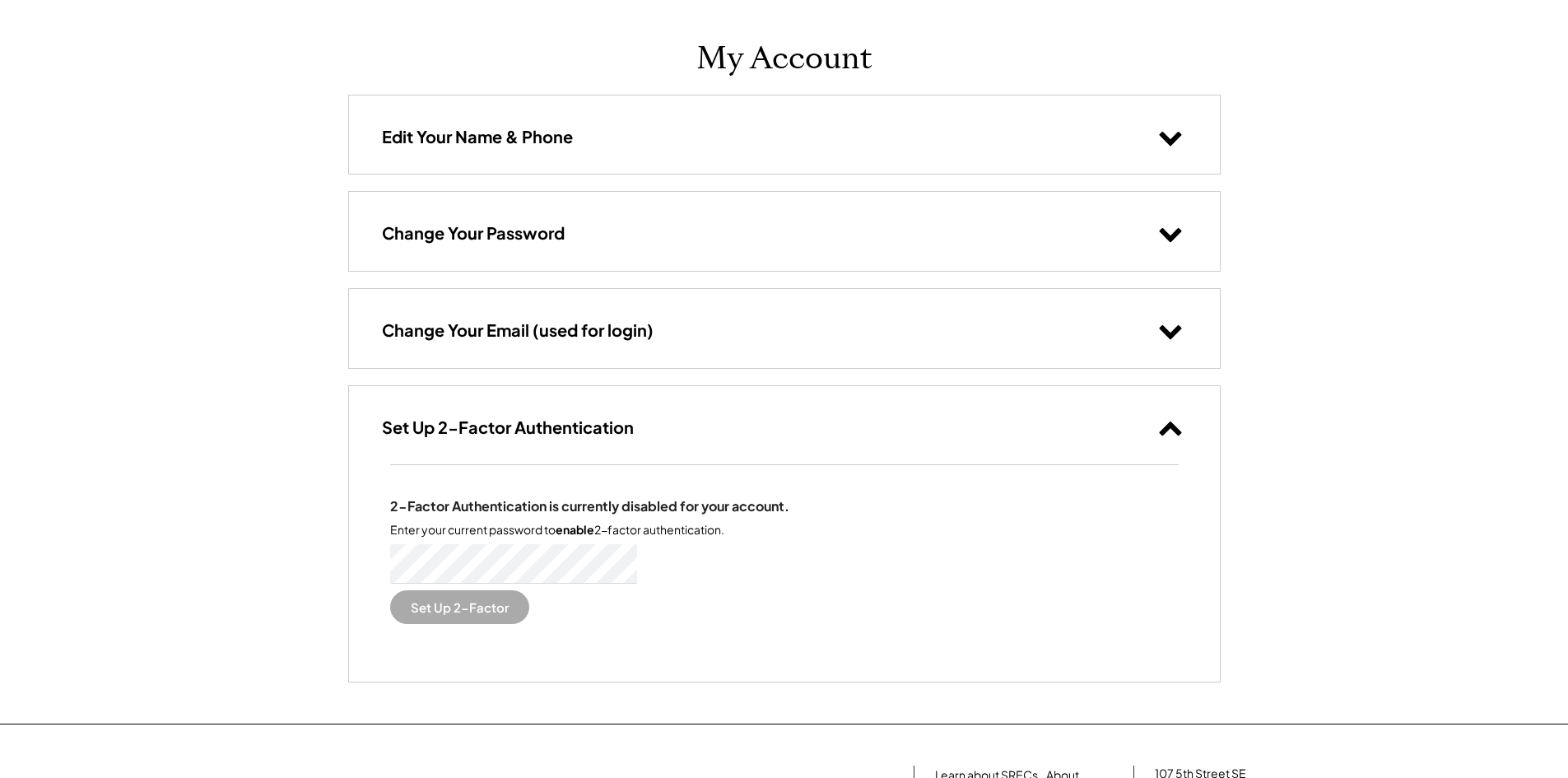 click on "Set Up 2-Factor Authentication" at bounding box center [508, 427] 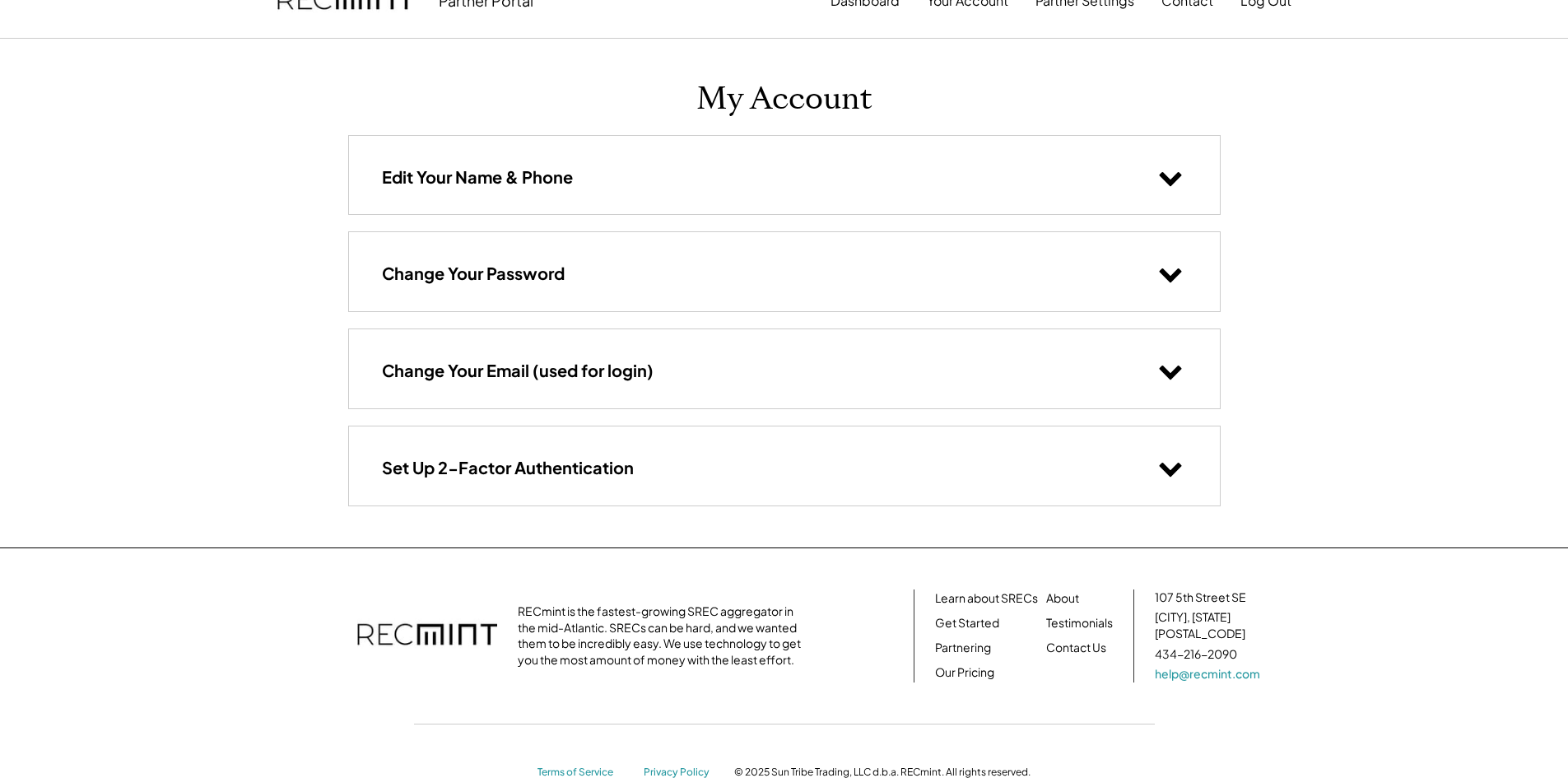 scroll, scrollTop: 0, scrollLeft: 0, axis: both 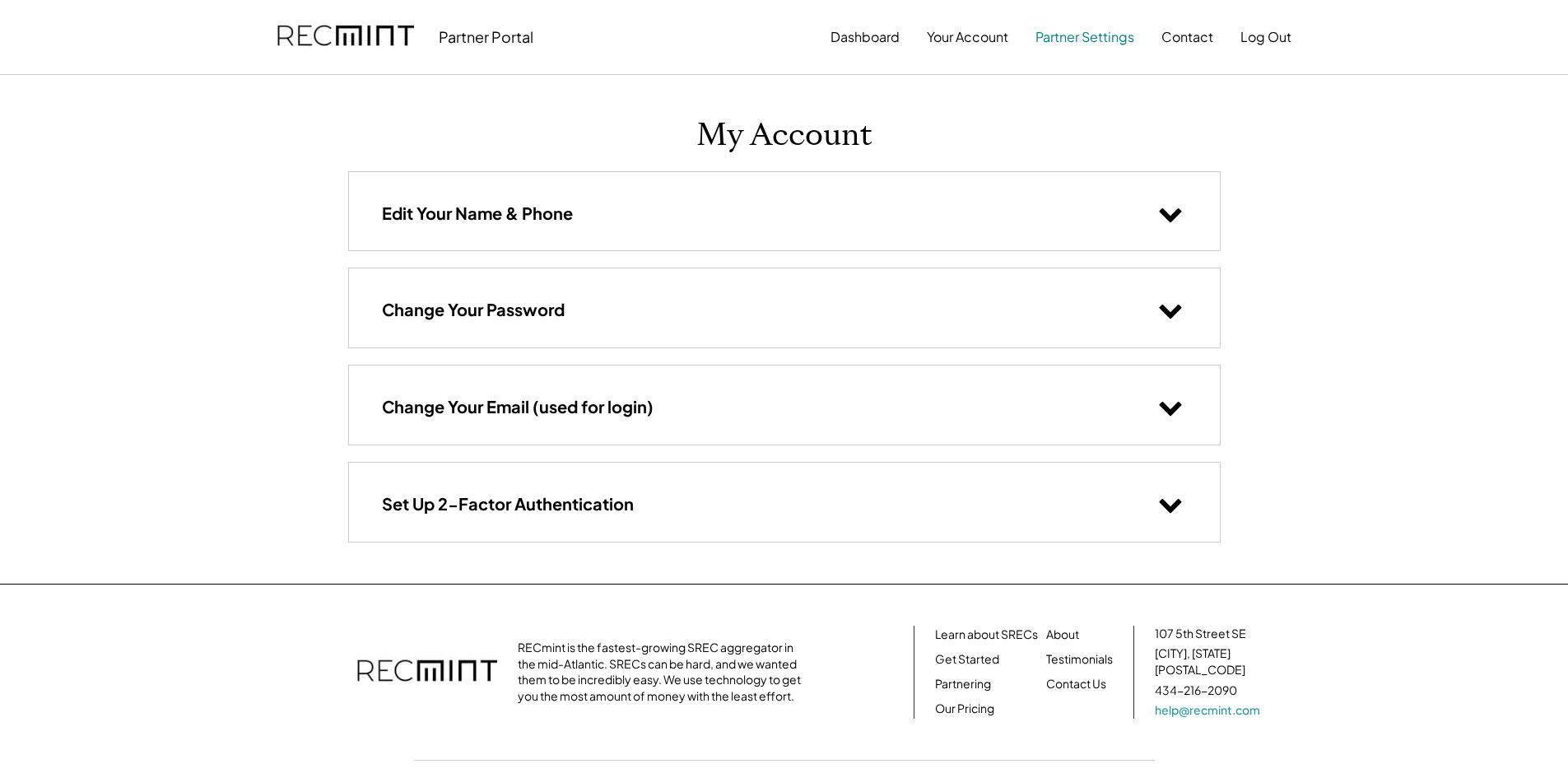 click on "Partner Settings" at bounding box center [1085, 37] 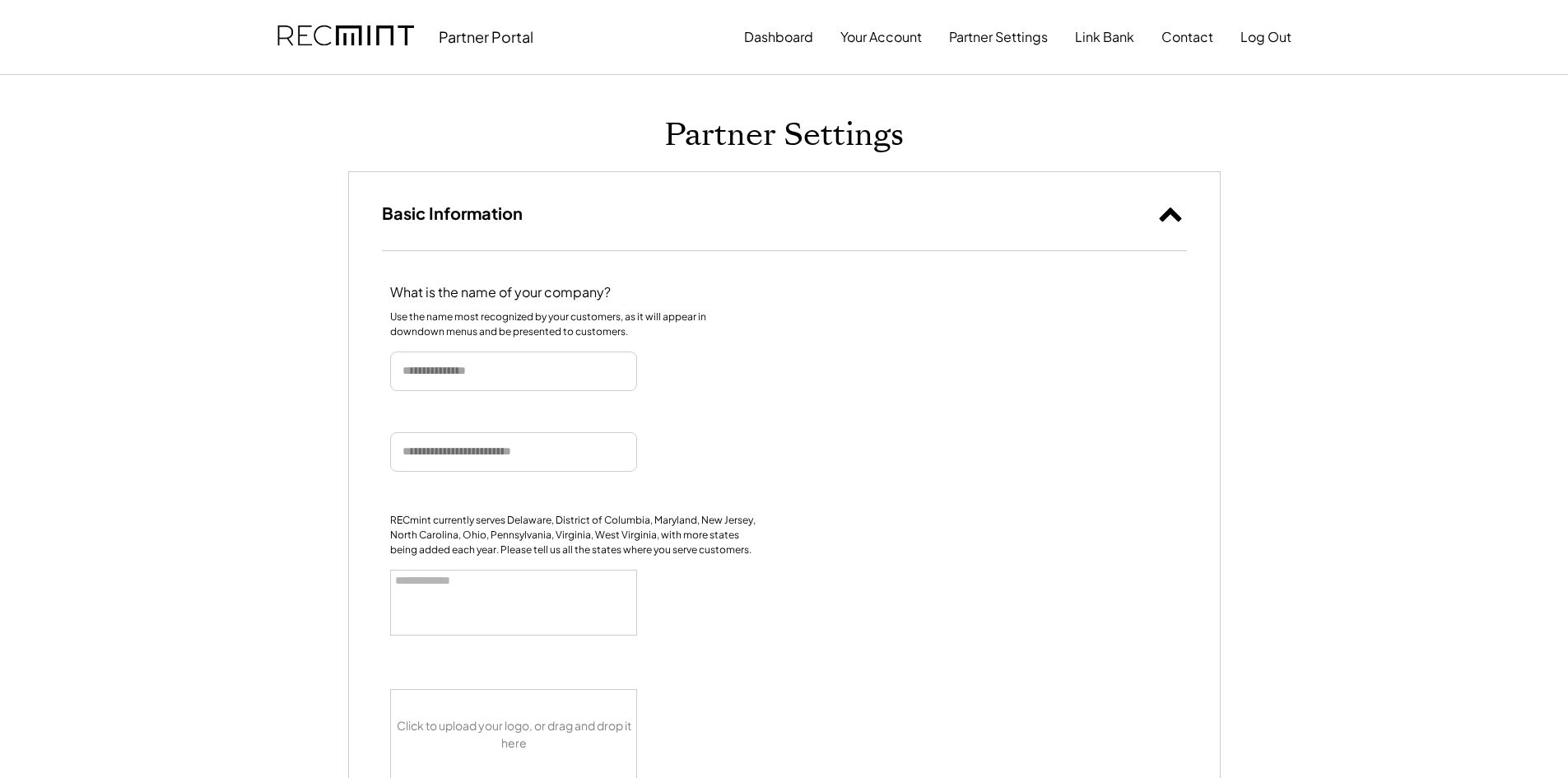 select 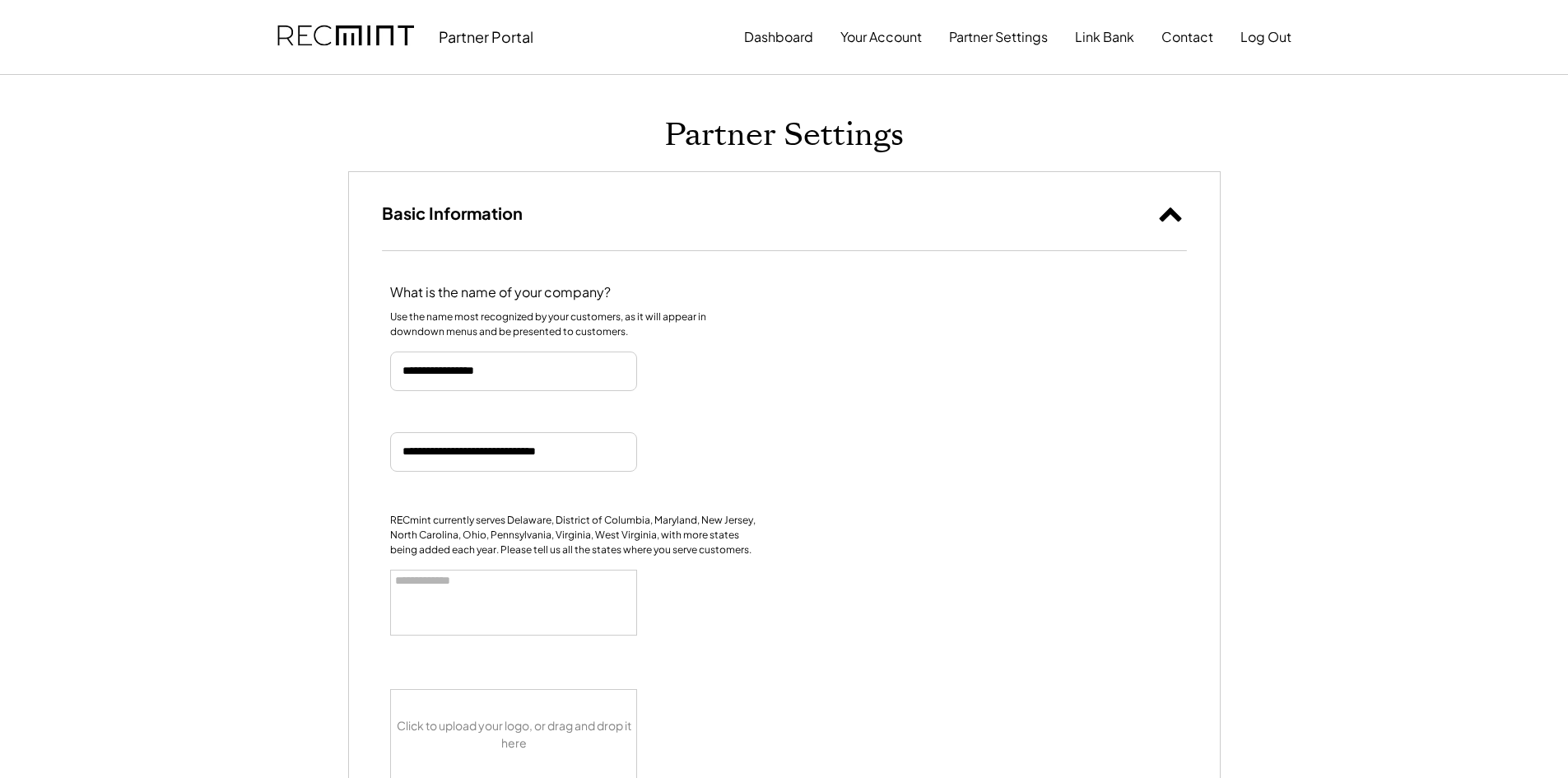 select on "**********" 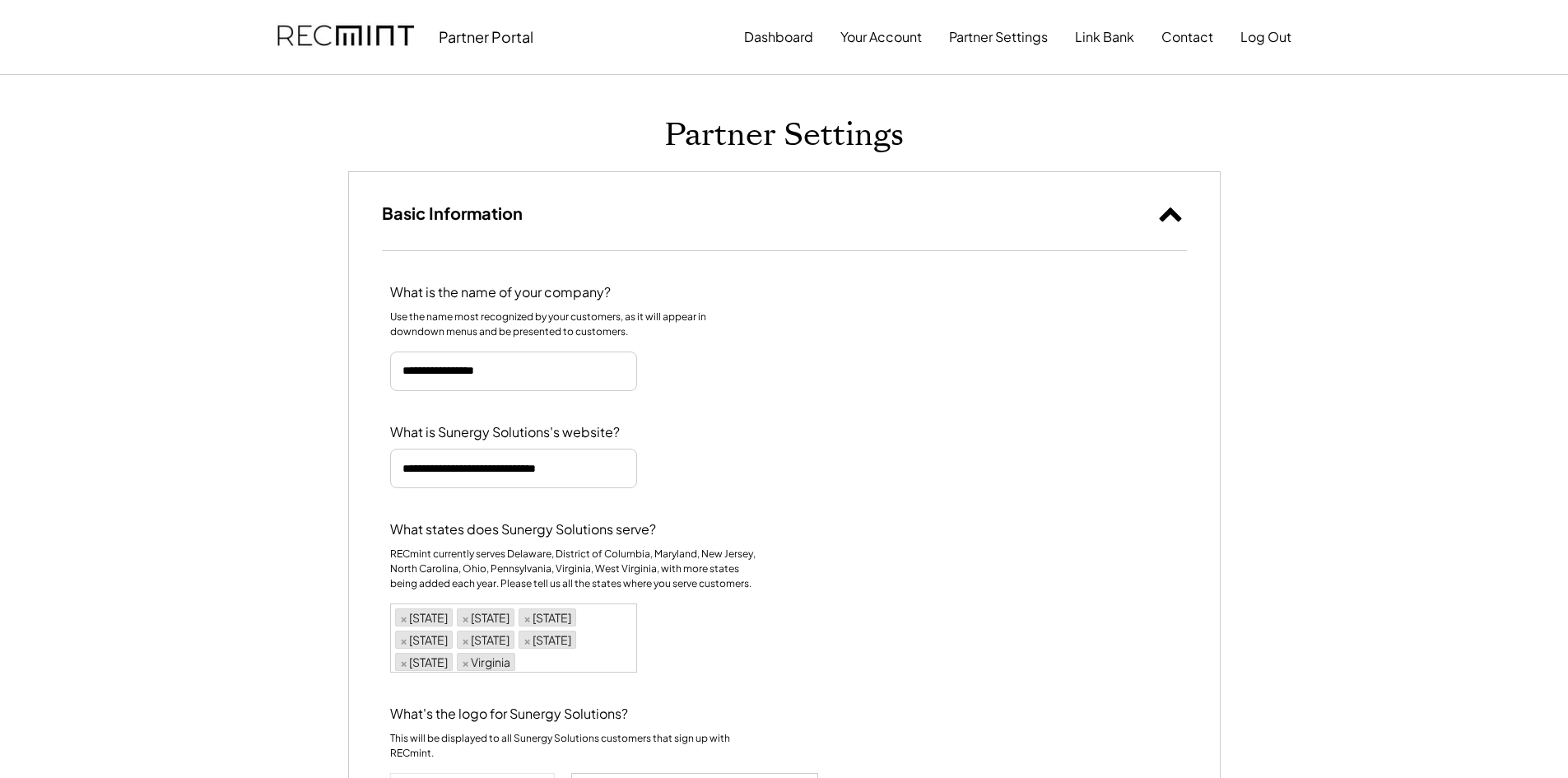 scroll, scrollTop: 644, scrollLeft: 0, axis: vertical 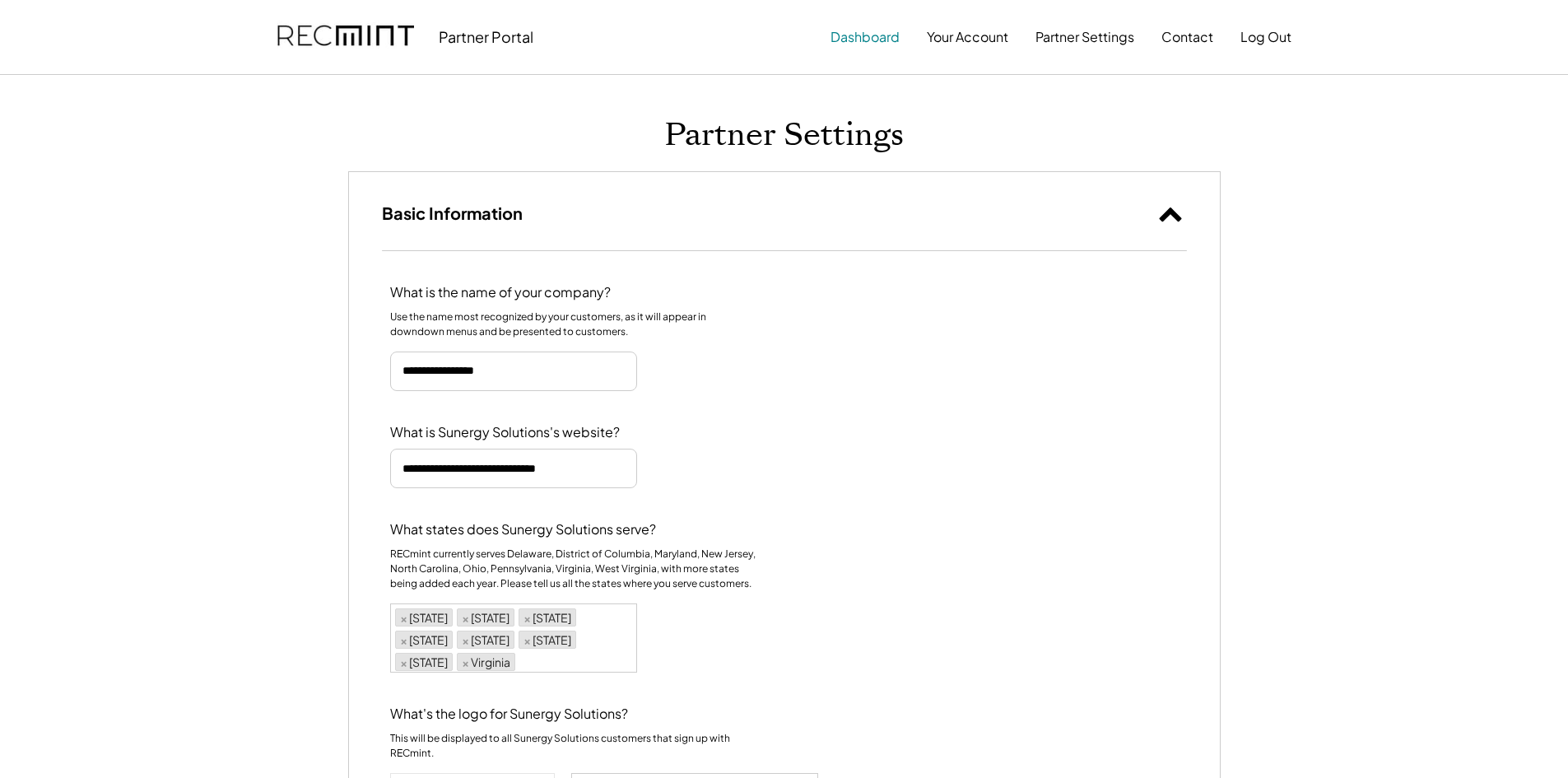click on "Dashboard" at bounding box center [865, 37] 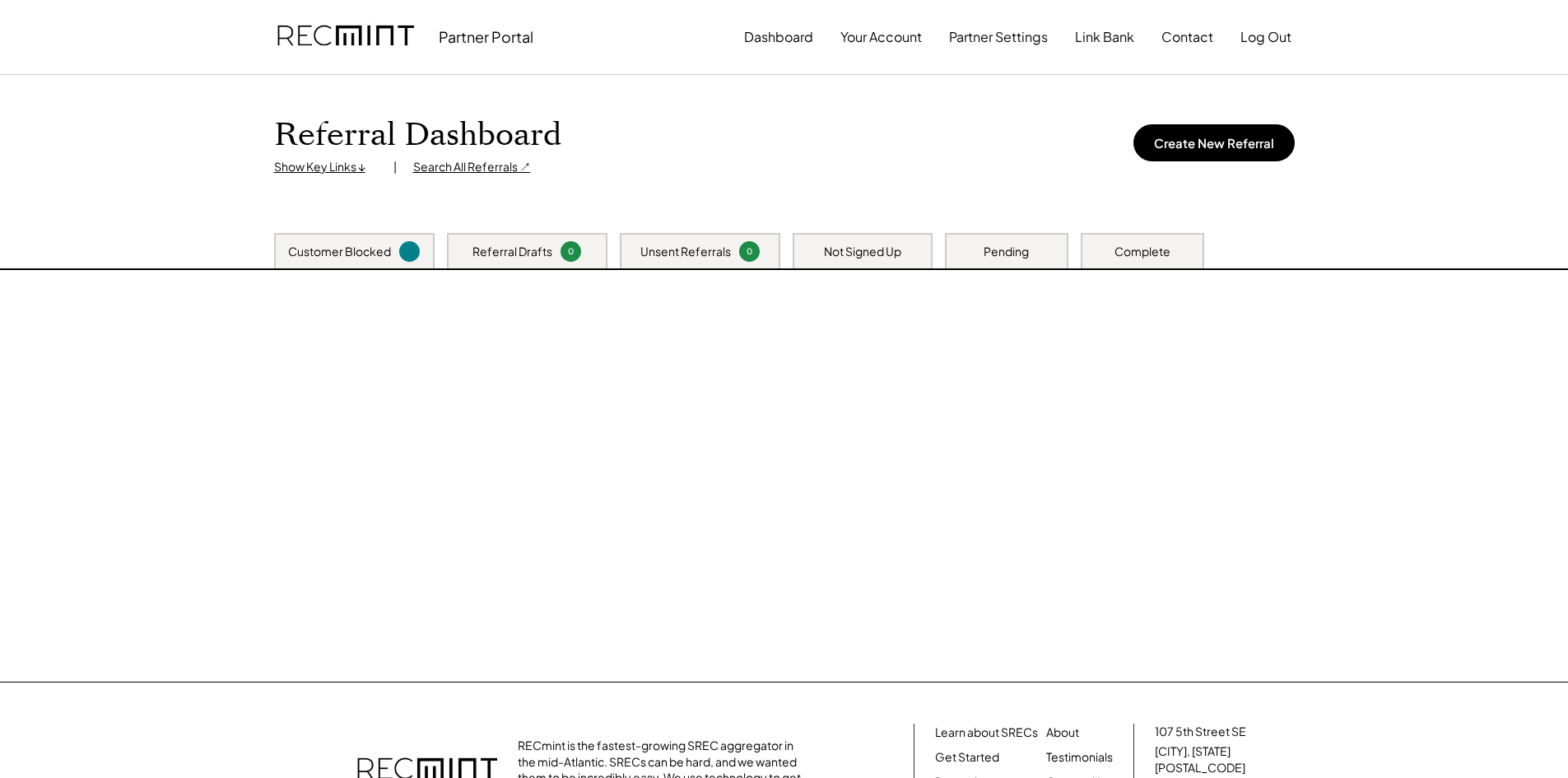 scroll, scrollTop: 0, scrollLeft: 0, axis: both 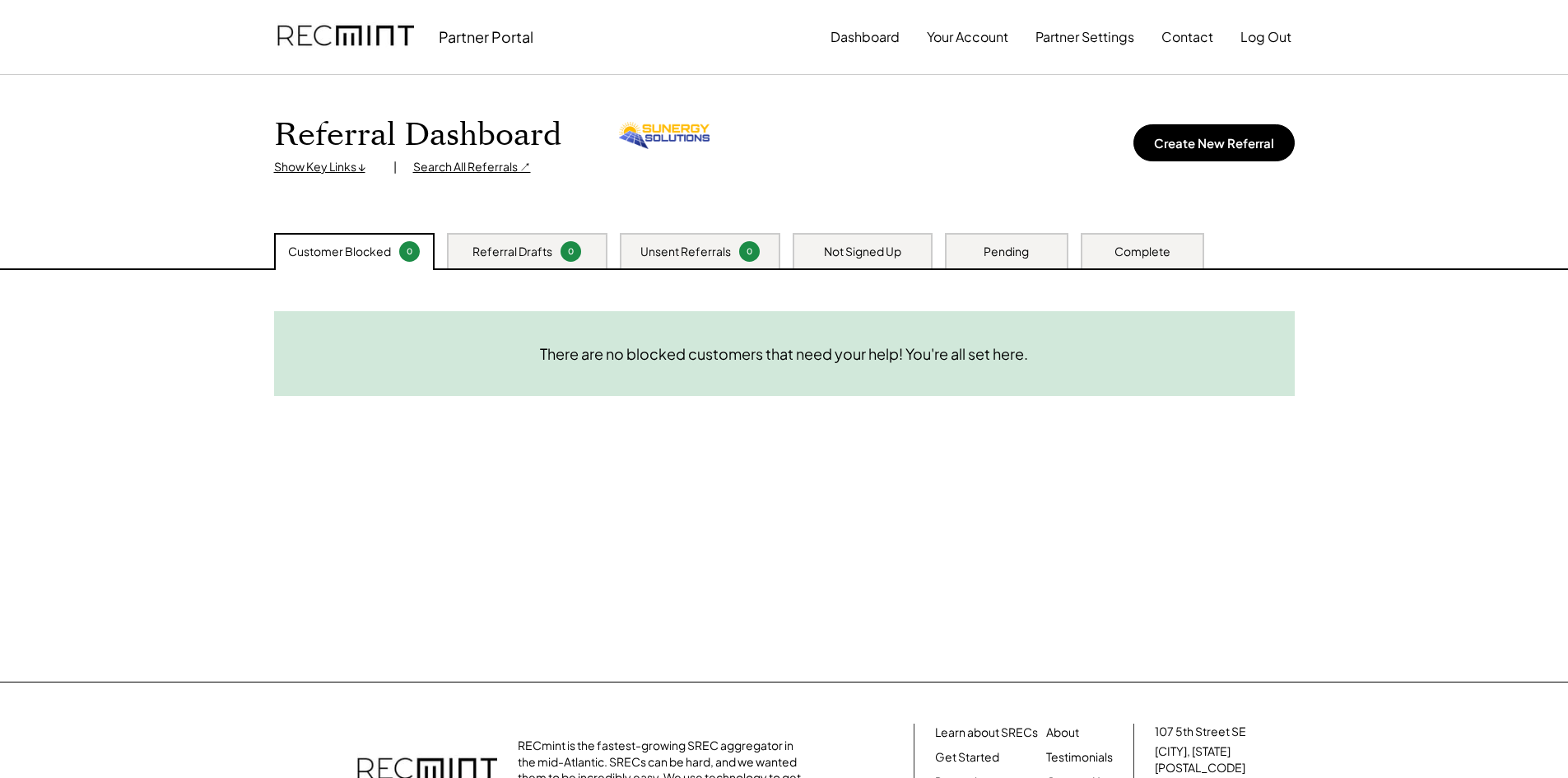 click on "Referral Drafts" at bounding box center (512, 252) 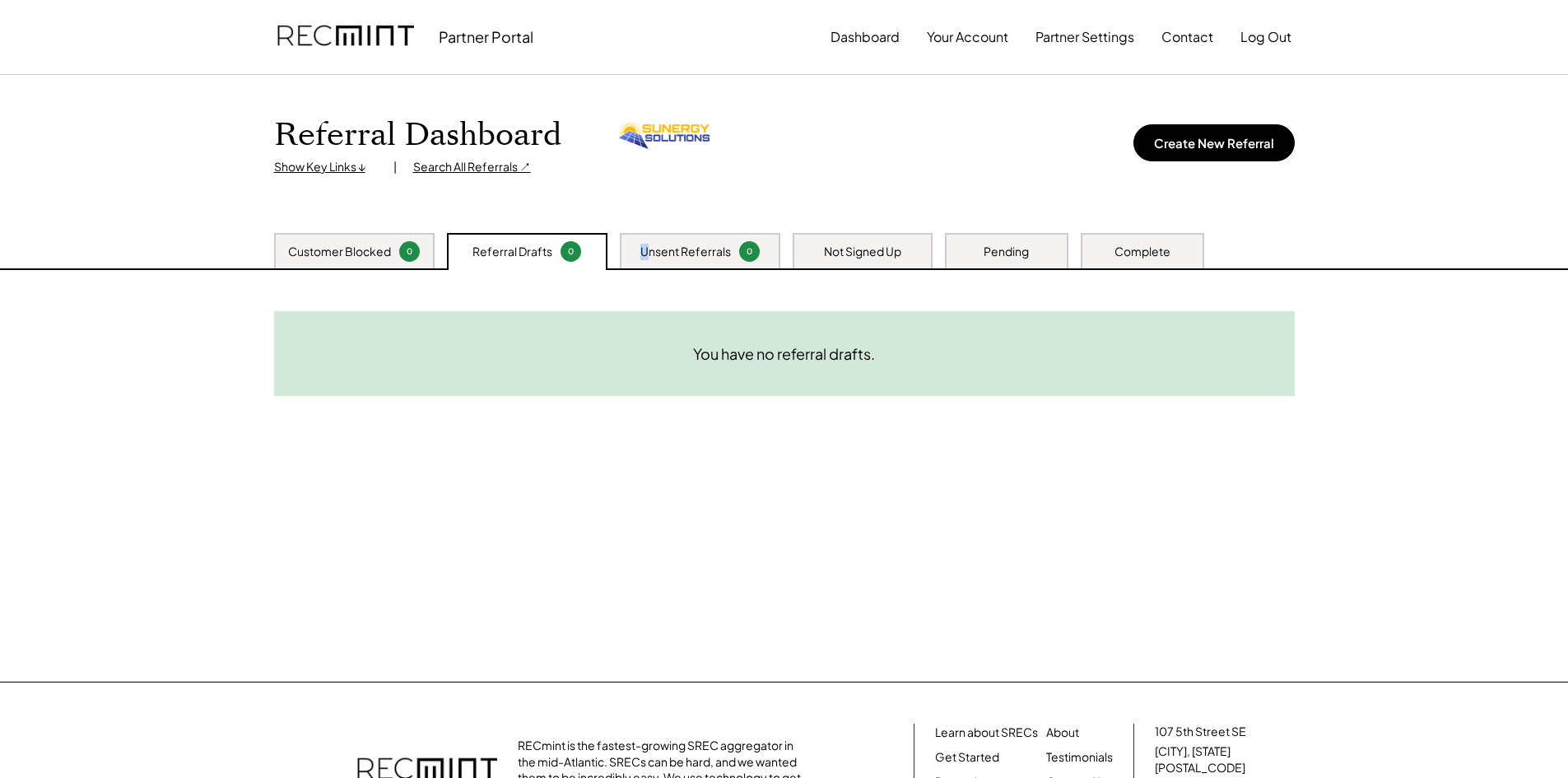 drag, startPoint x: 644, startPoint y: 255, endPoint x: 660, endPoint y: 255, distance: 16 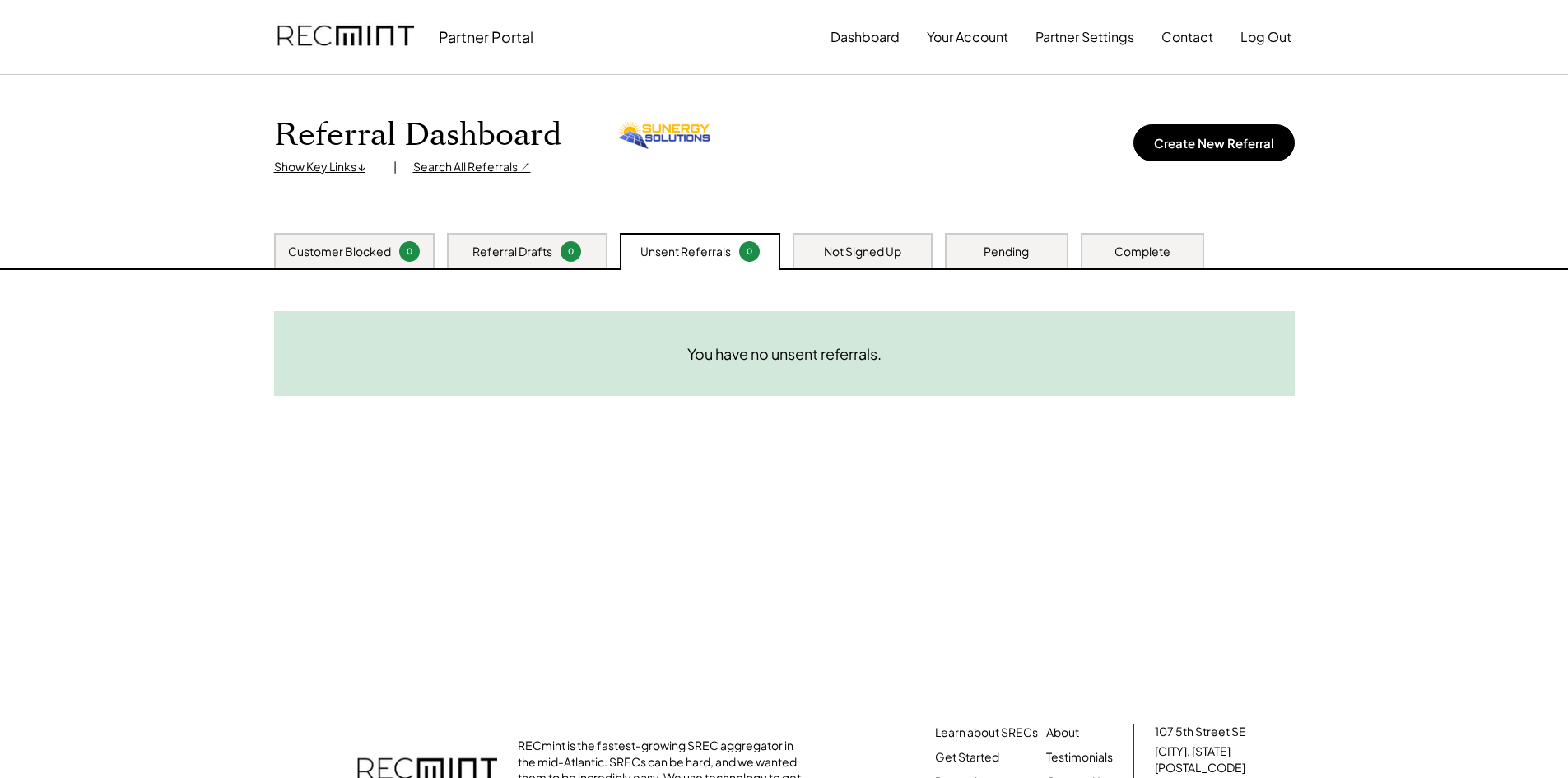click on "Not Signed Up" at bounding box center (863, 252) 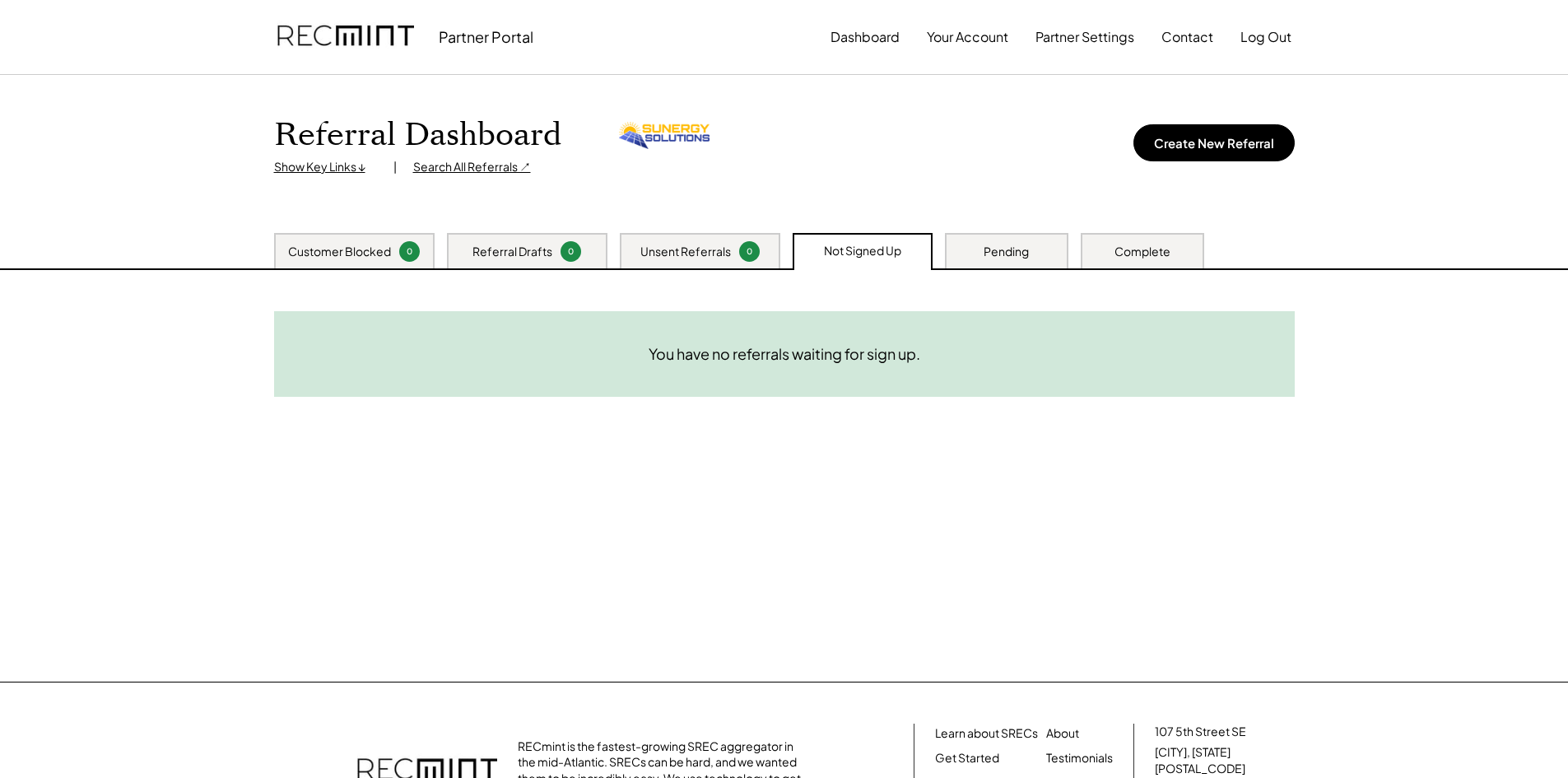 click on "Pending" at bounding box center [1007, 250] 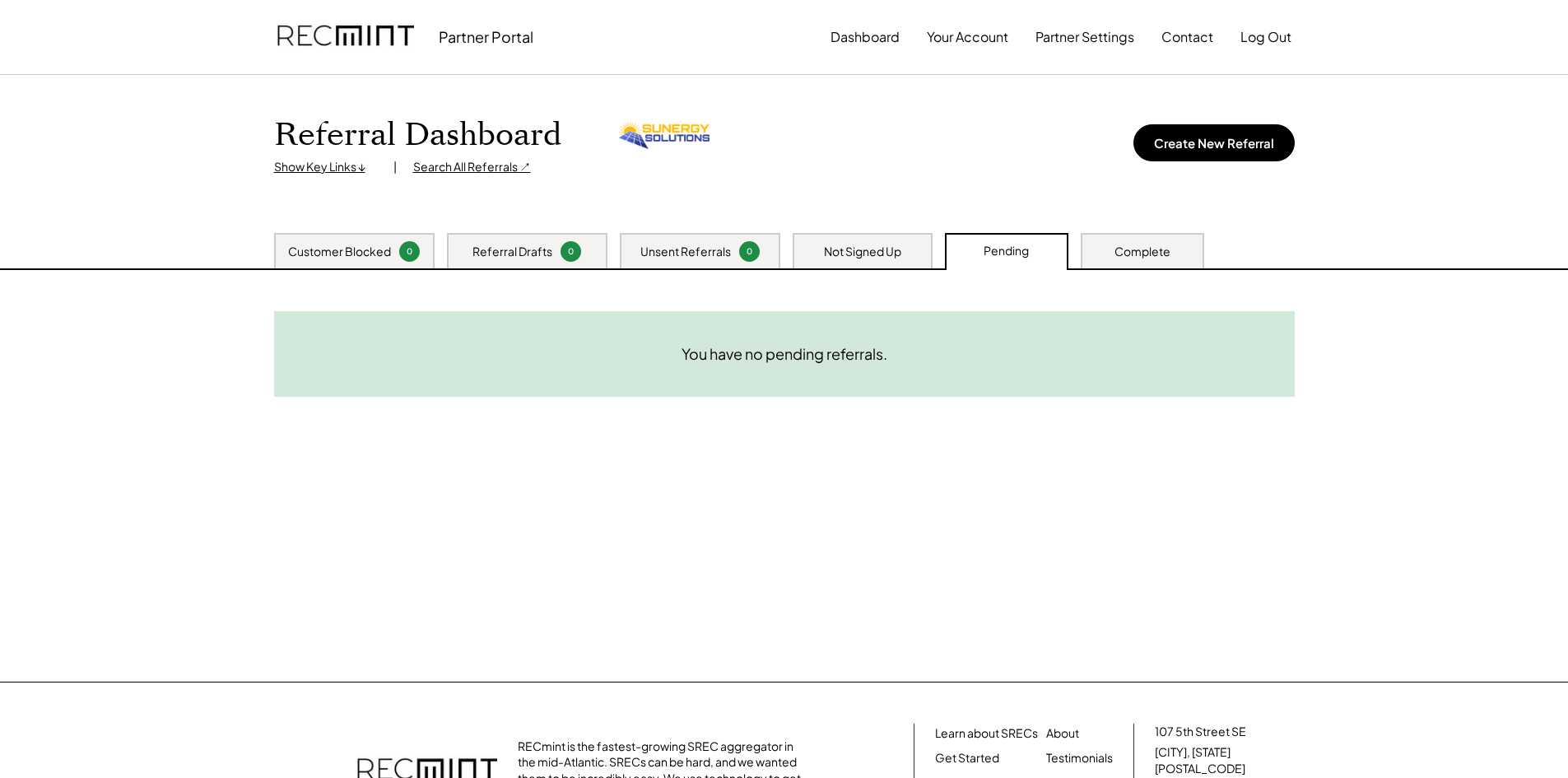 click on "Complete" at bounding box center [1142, 252] 